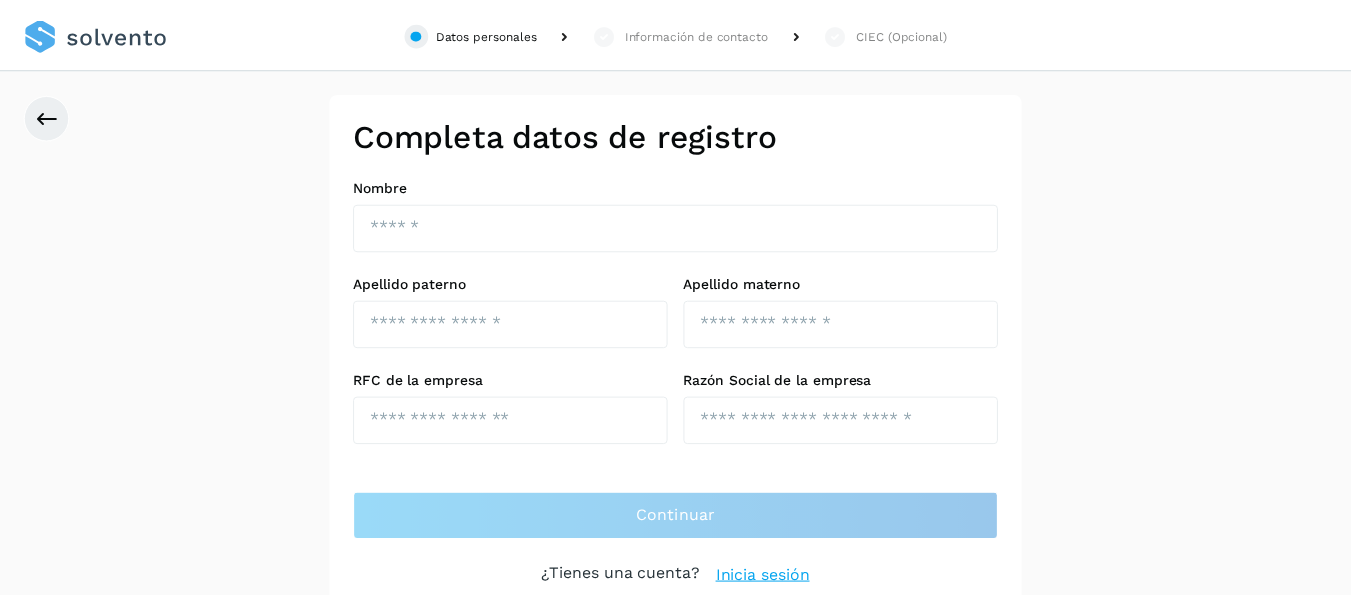 scroll, scrollTop: 0, scrollLeft: 0, axis: both 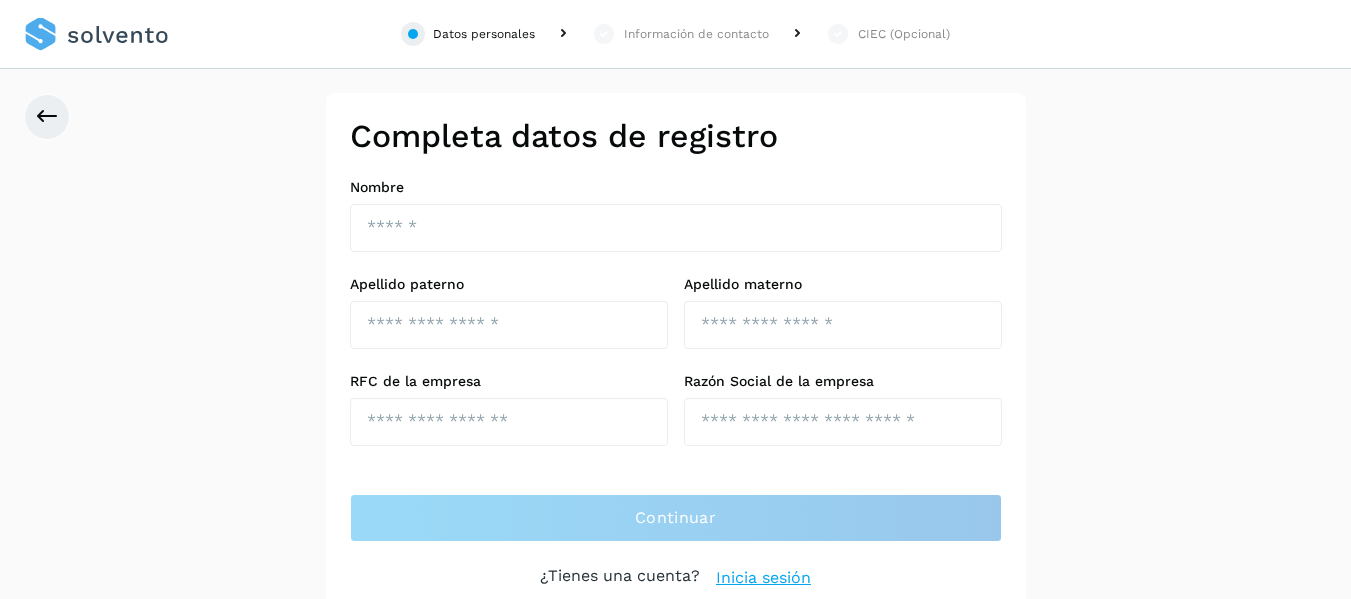 click on "Inicia sesión" at bounding box center [763, 578] 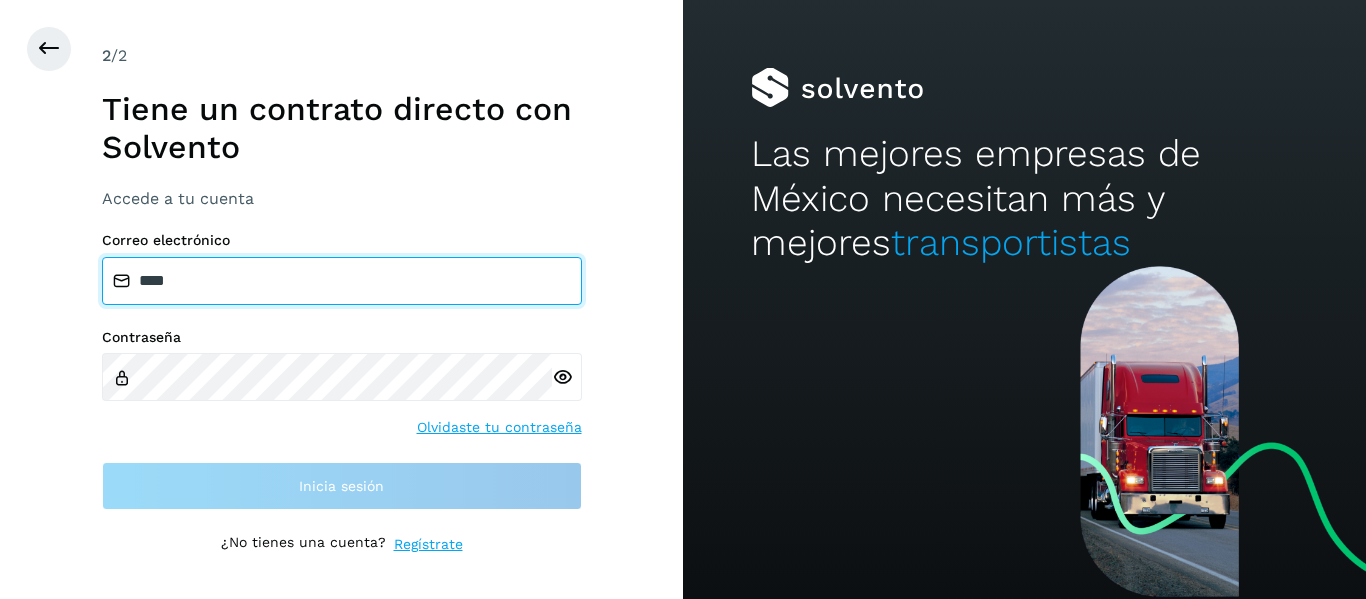 click on "****" at bounding box center [342, 281] 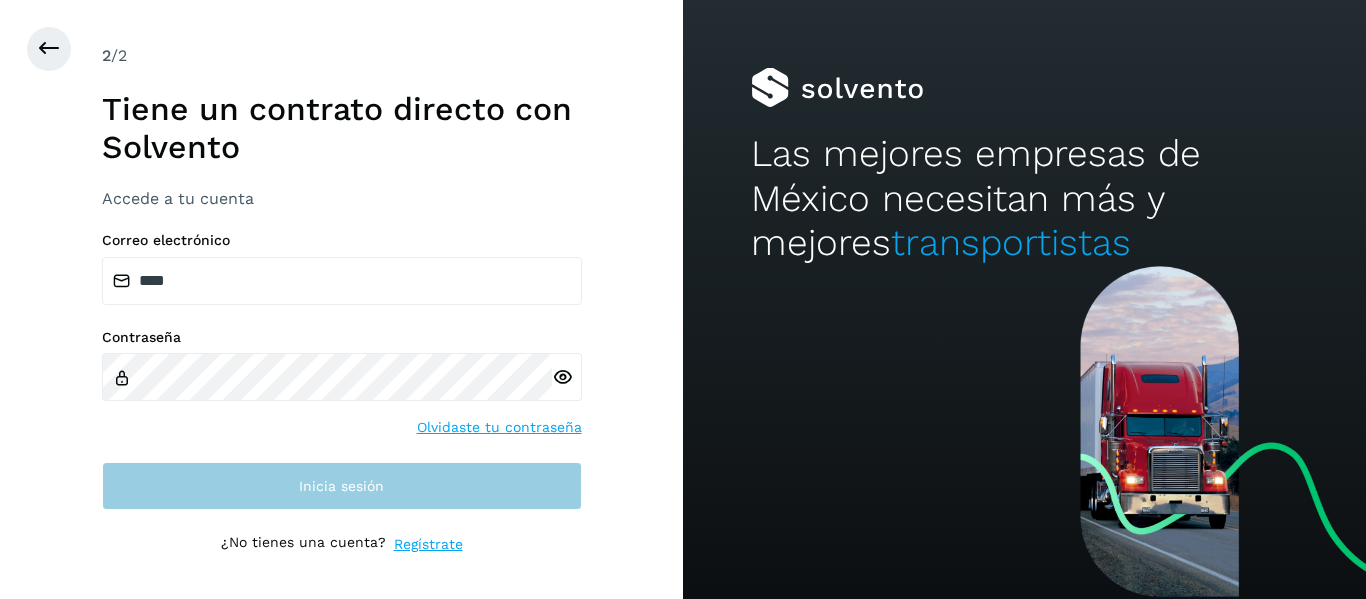 click on "2 /2 Tiene un contrato directo con Solvento Accede a tu cuenta Correo electrónico  **** Contraseña  Olvidaste tu contraseña Inicia sesión ¿No tienes una cuenta? Regístrate" at bounding box center [342, 300] 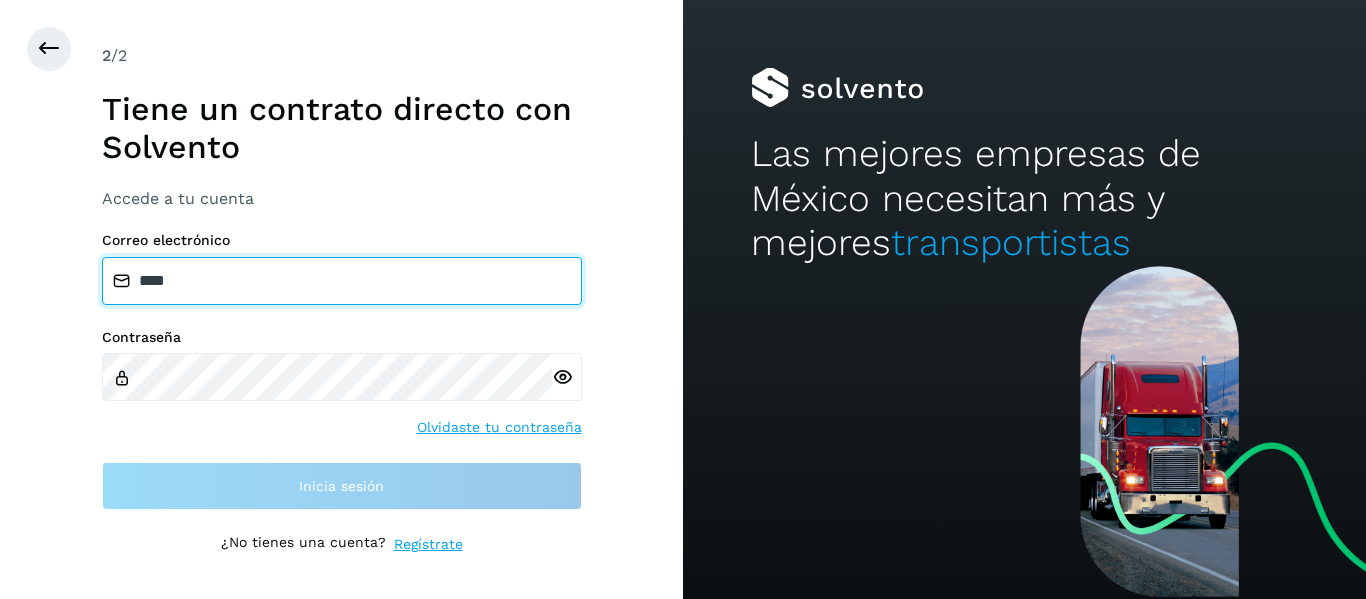 drag, startPoint x: 110, startPoint y: 284, endPoint x: 39, endPoint y: 294, distance: 71.70077 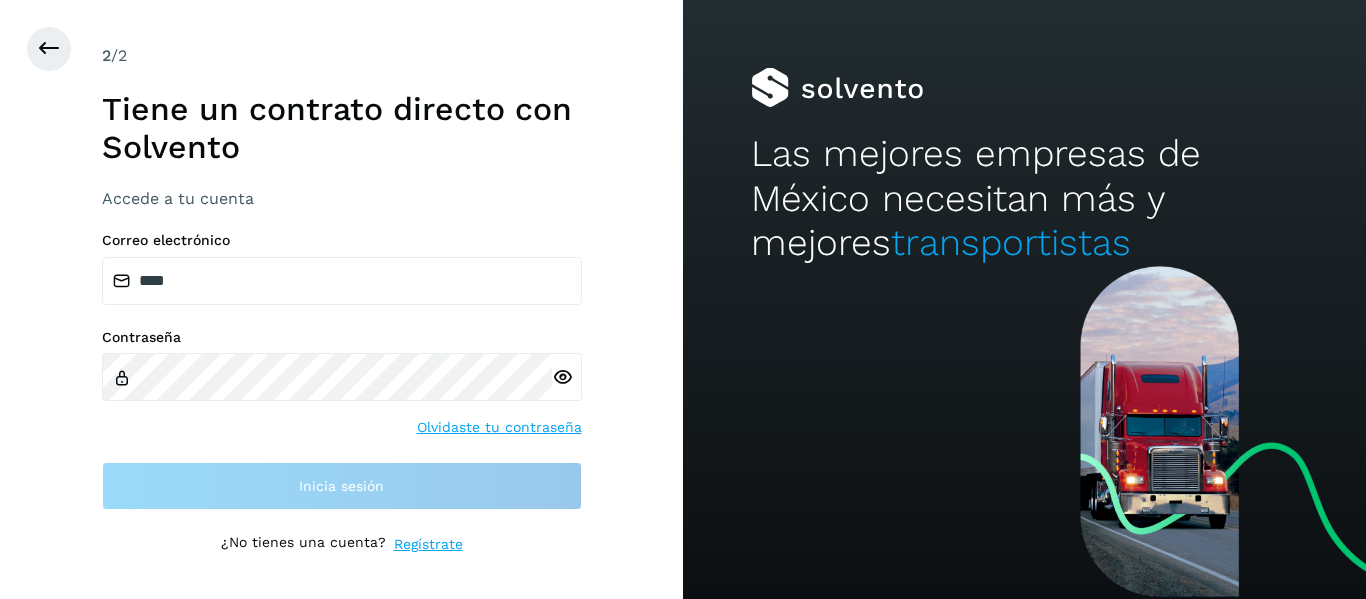click at bounding box center (562, 377) 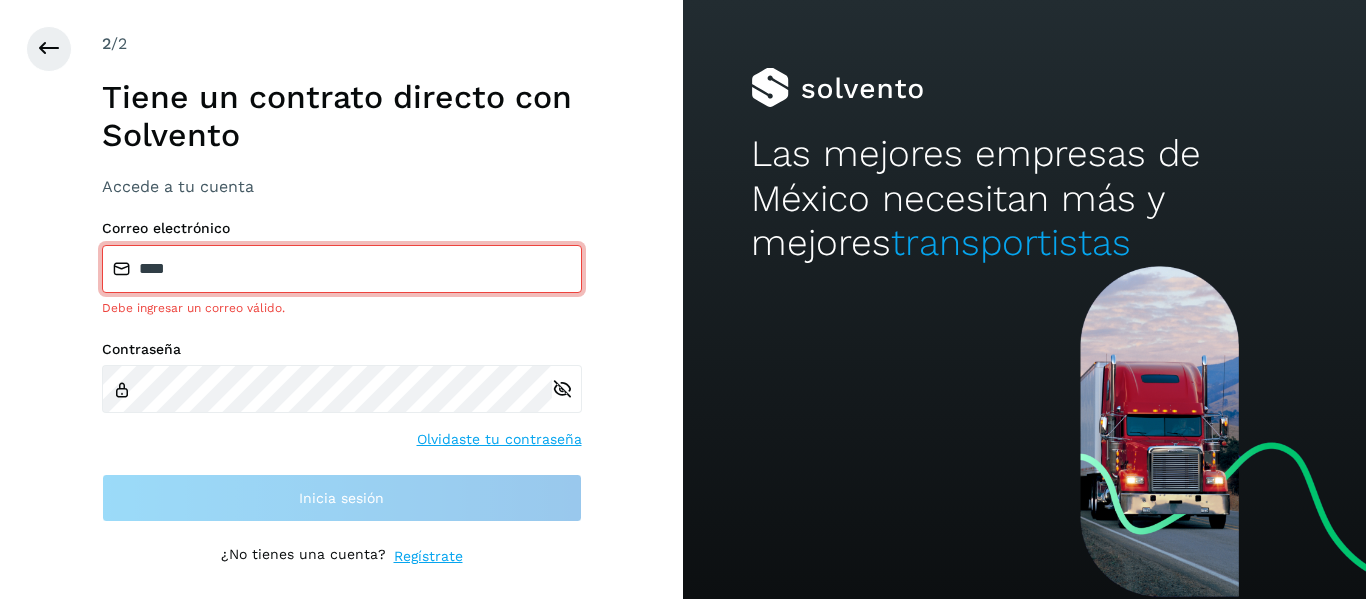 click on "****" at bounding box center [342, 269] 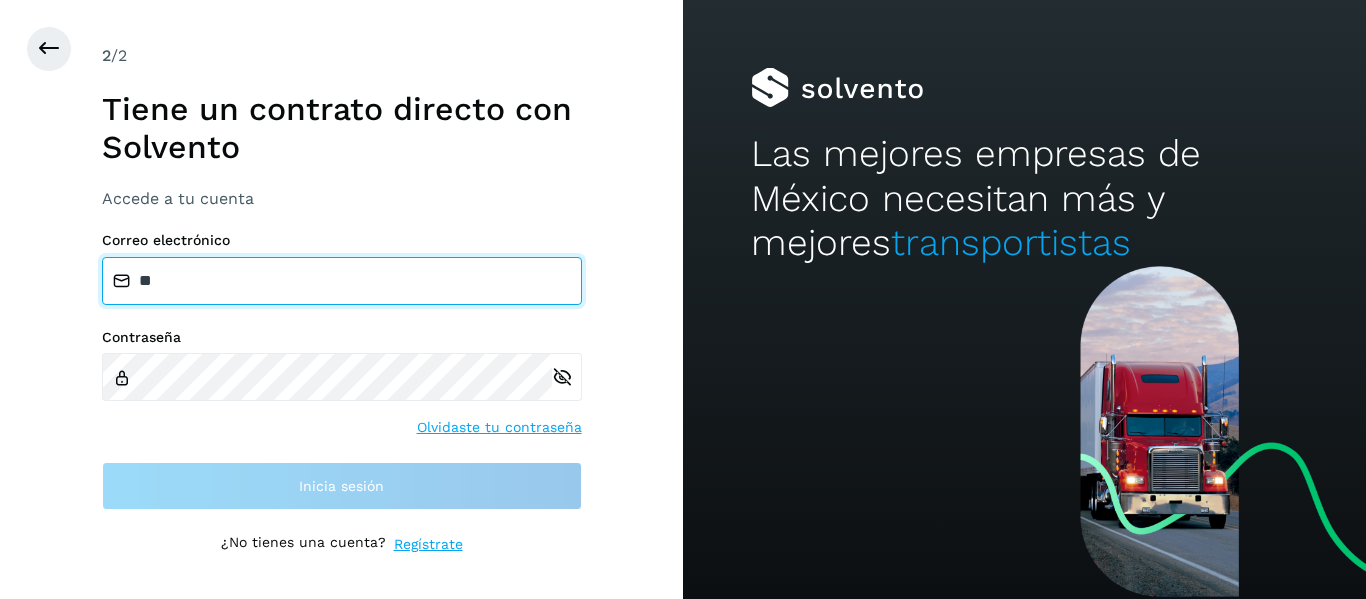 type on "*" 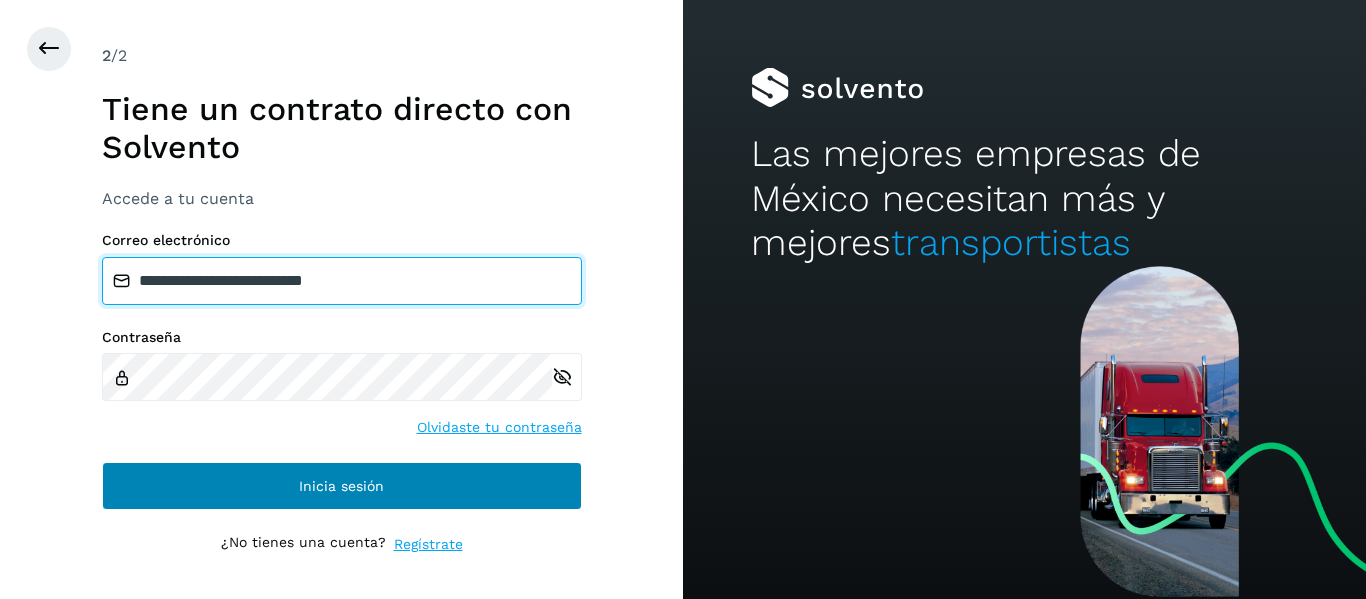 type on "**********" 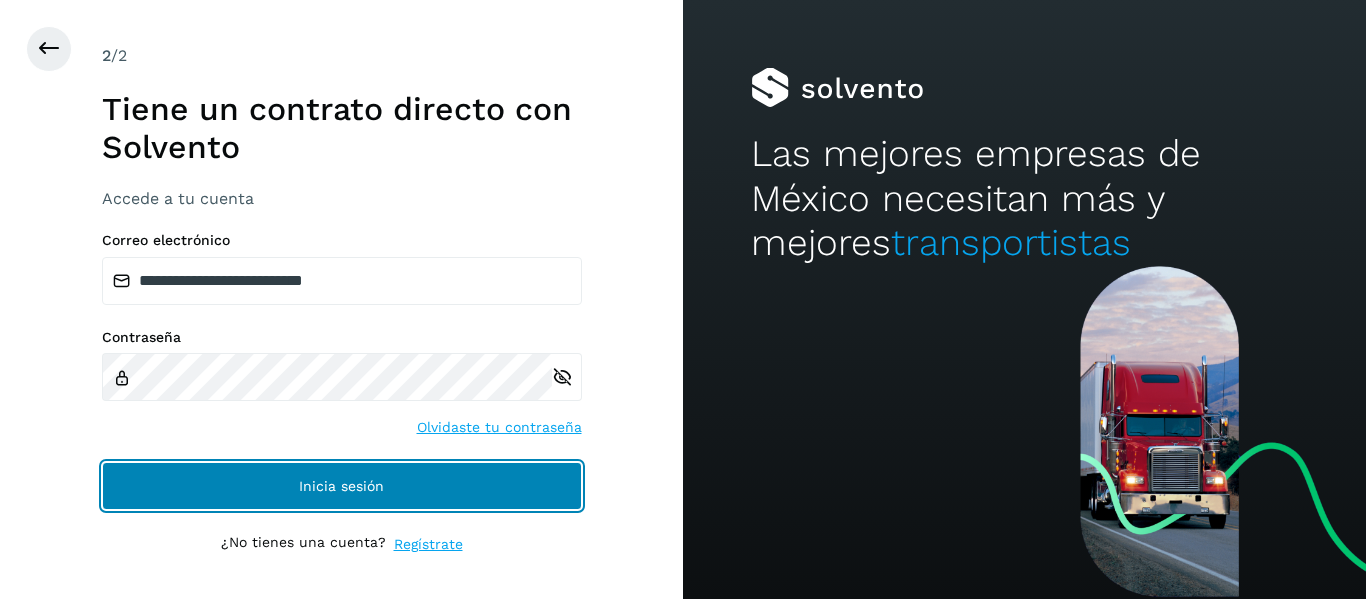 click on "Inicia sesión" at bounding box center (342, 486) 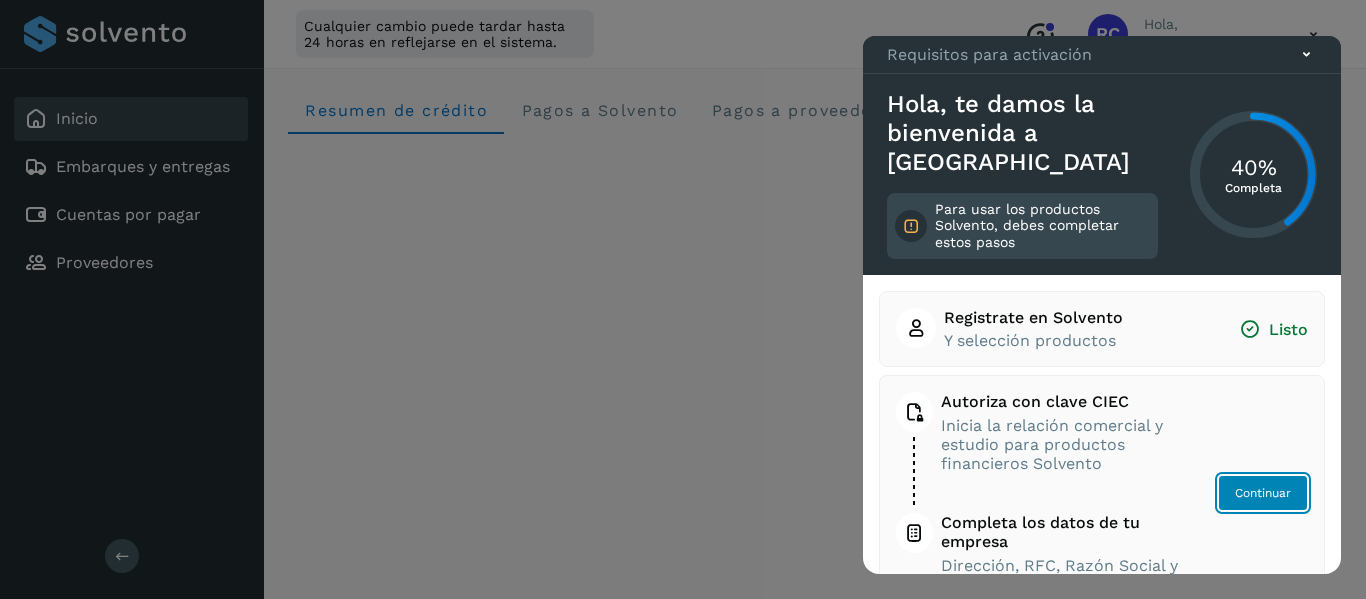 click on "Continuar" 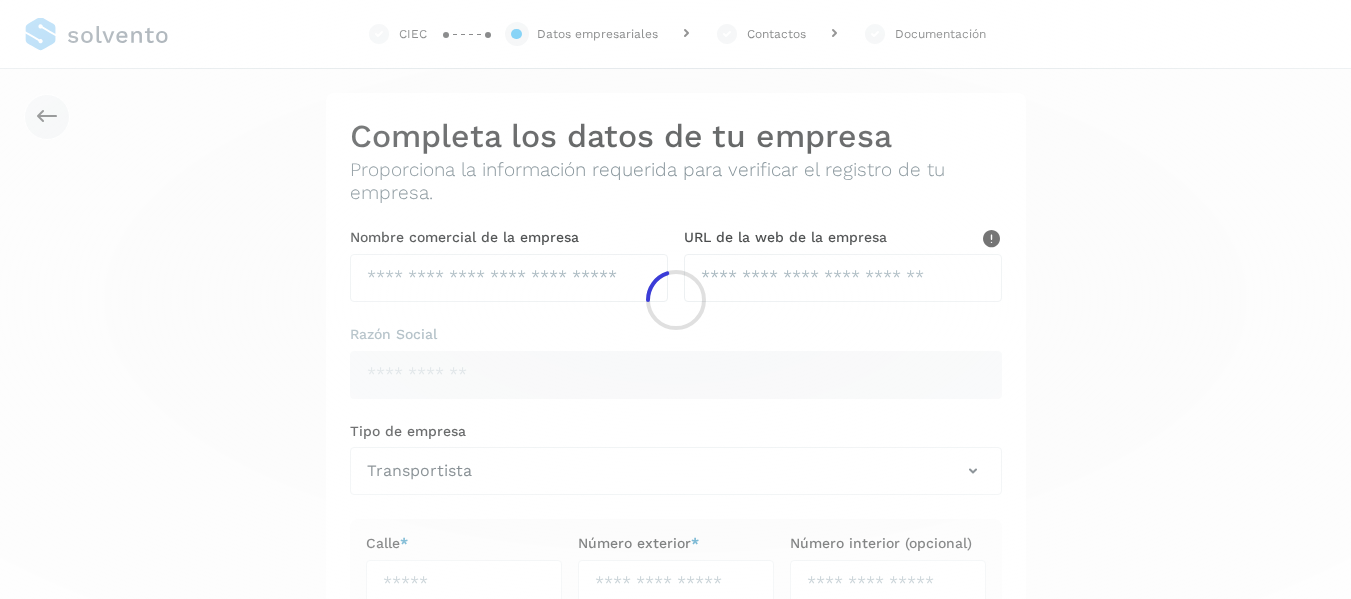 type on "**********" 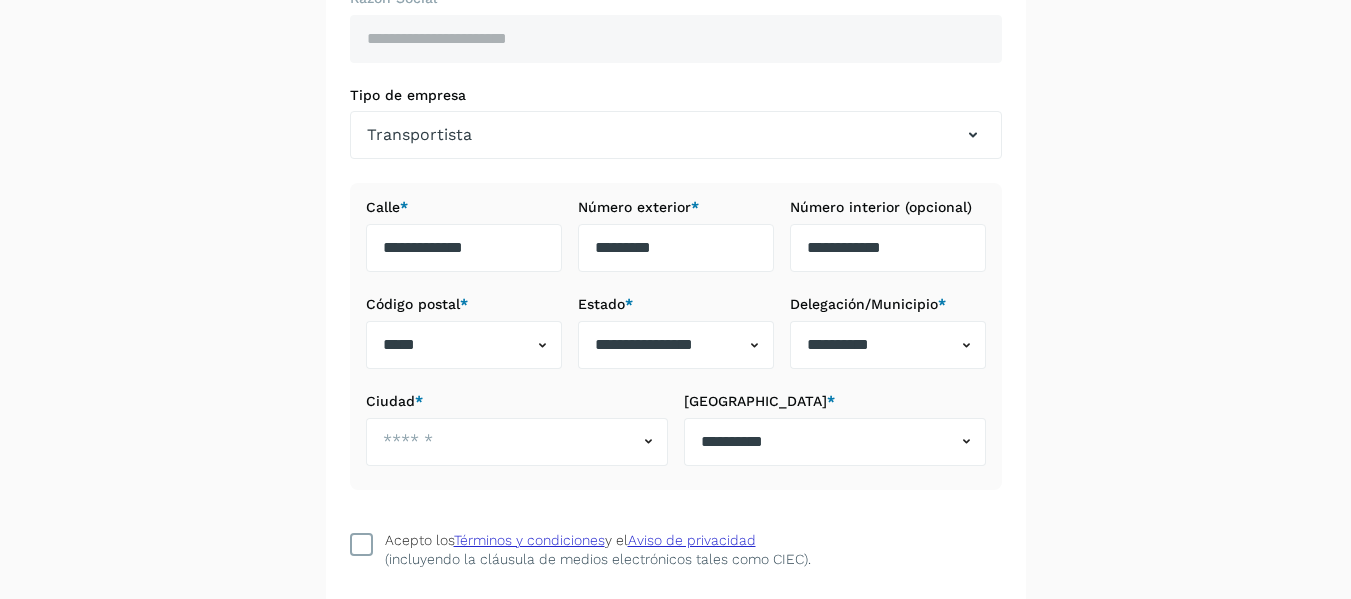 scroll, scrollTop: 400, scrollLeft: 0, axis: vertical 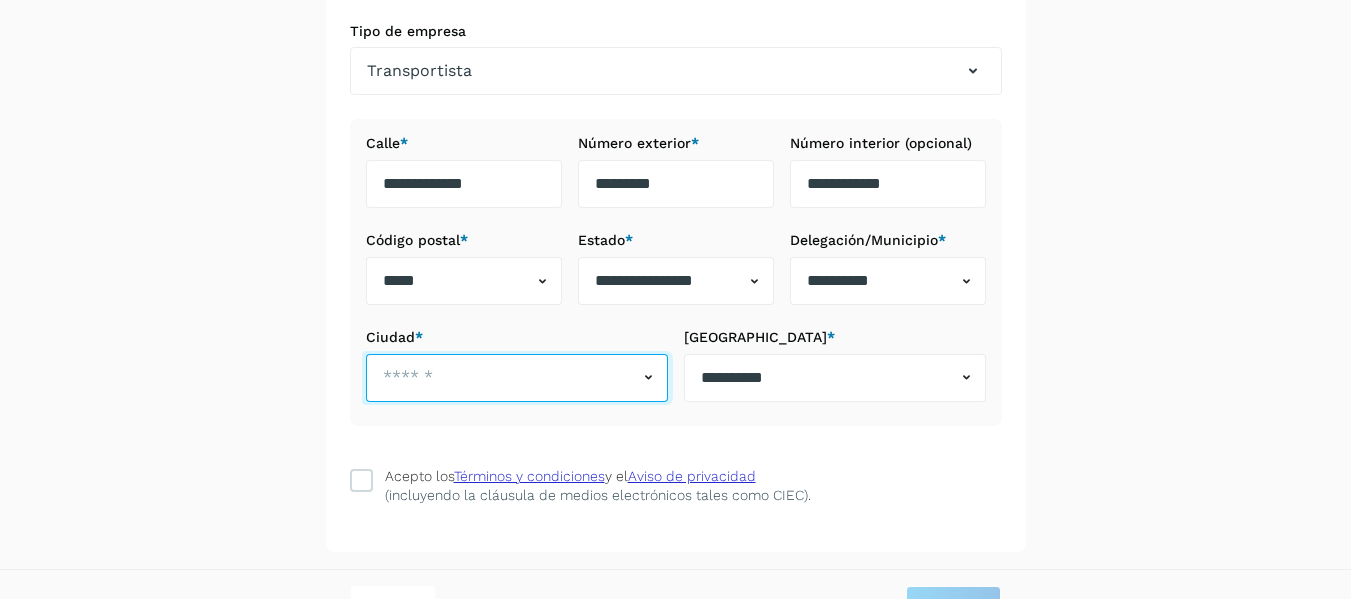 click at bounding box center [502, 378] 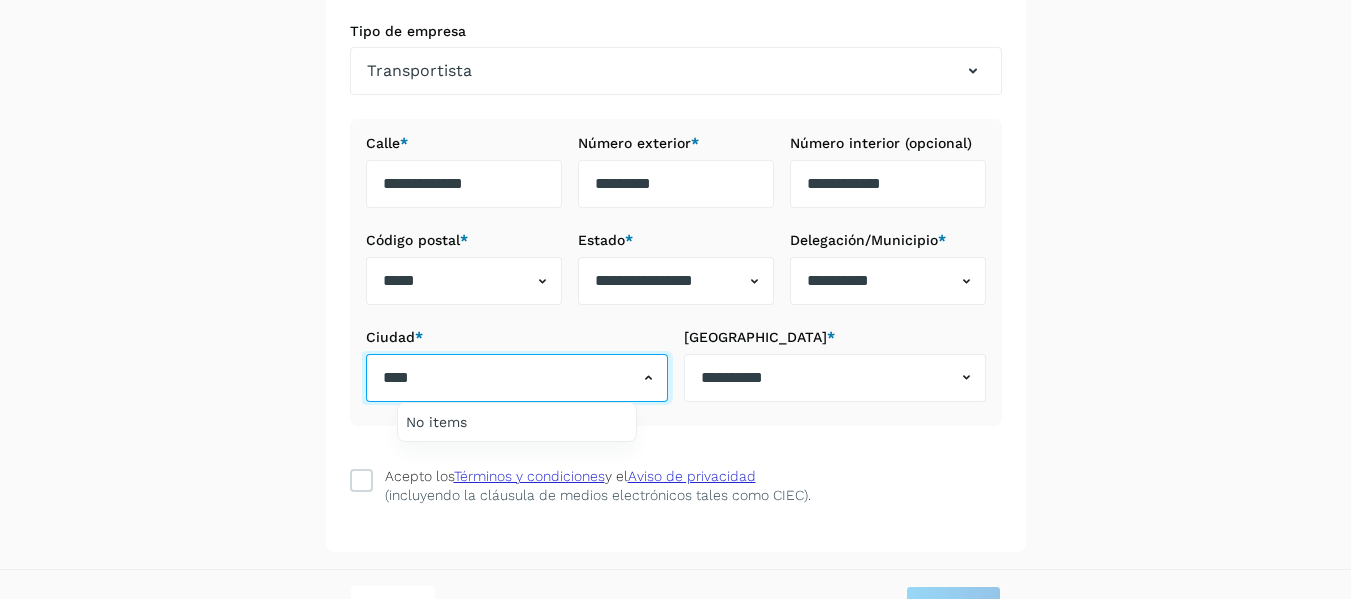 type on "****" 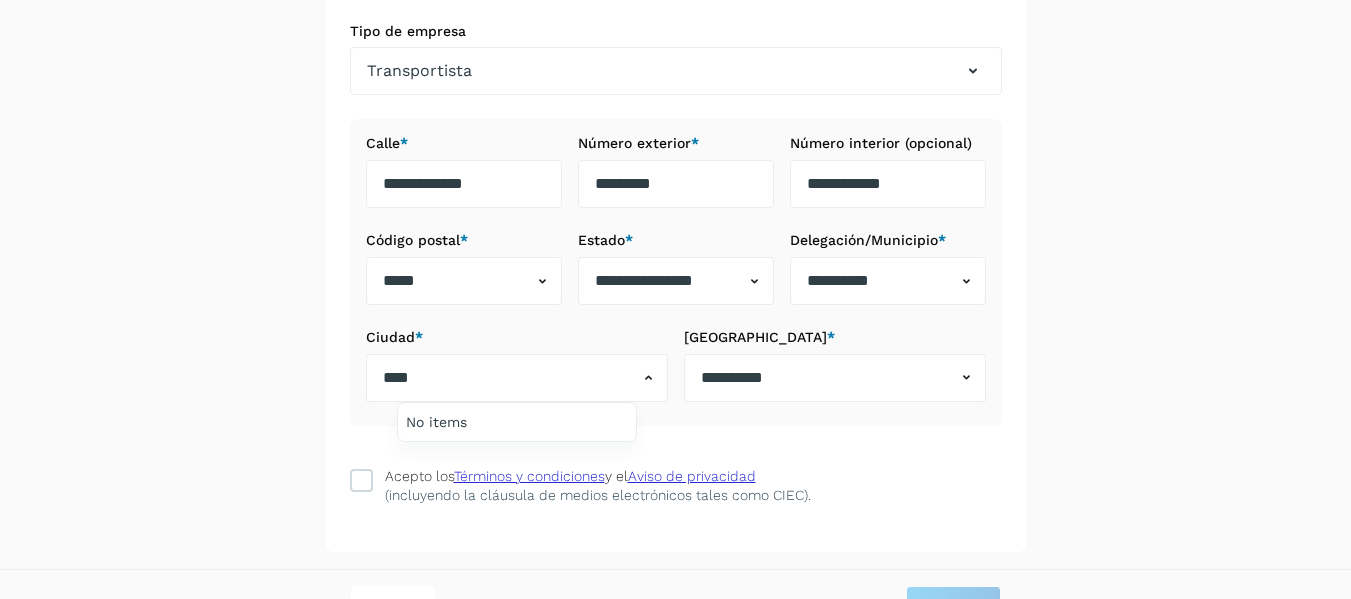 click at bounding box center [675, 299] 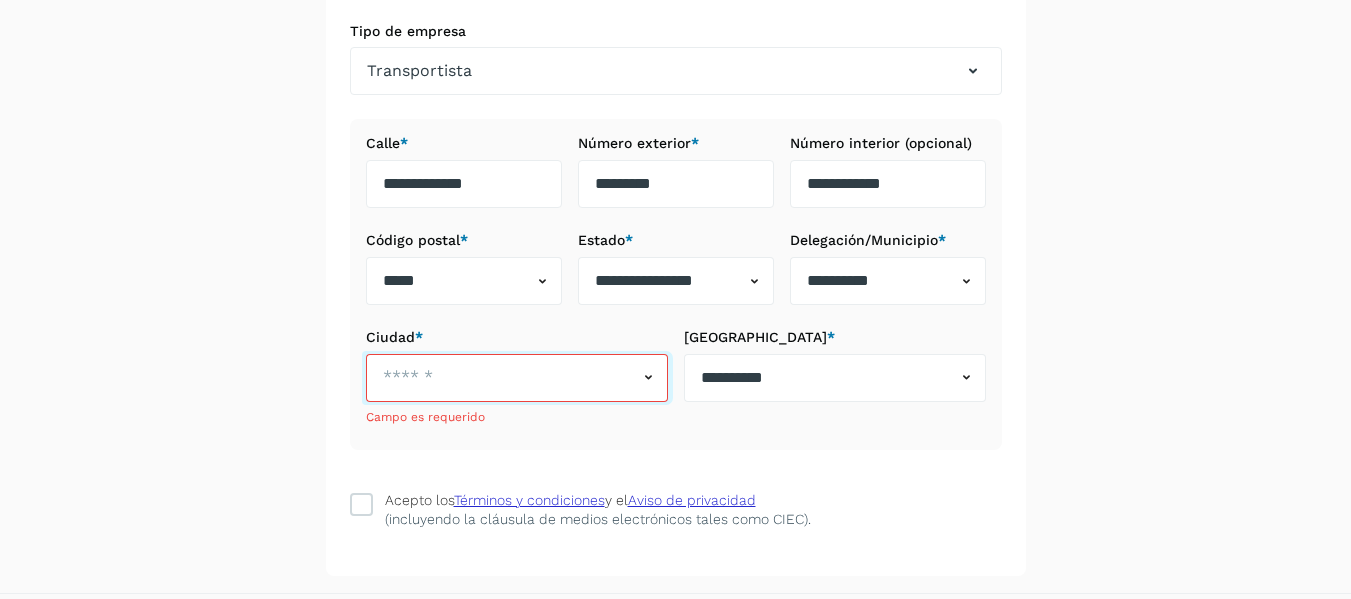 click at bounding box center (502, 378) 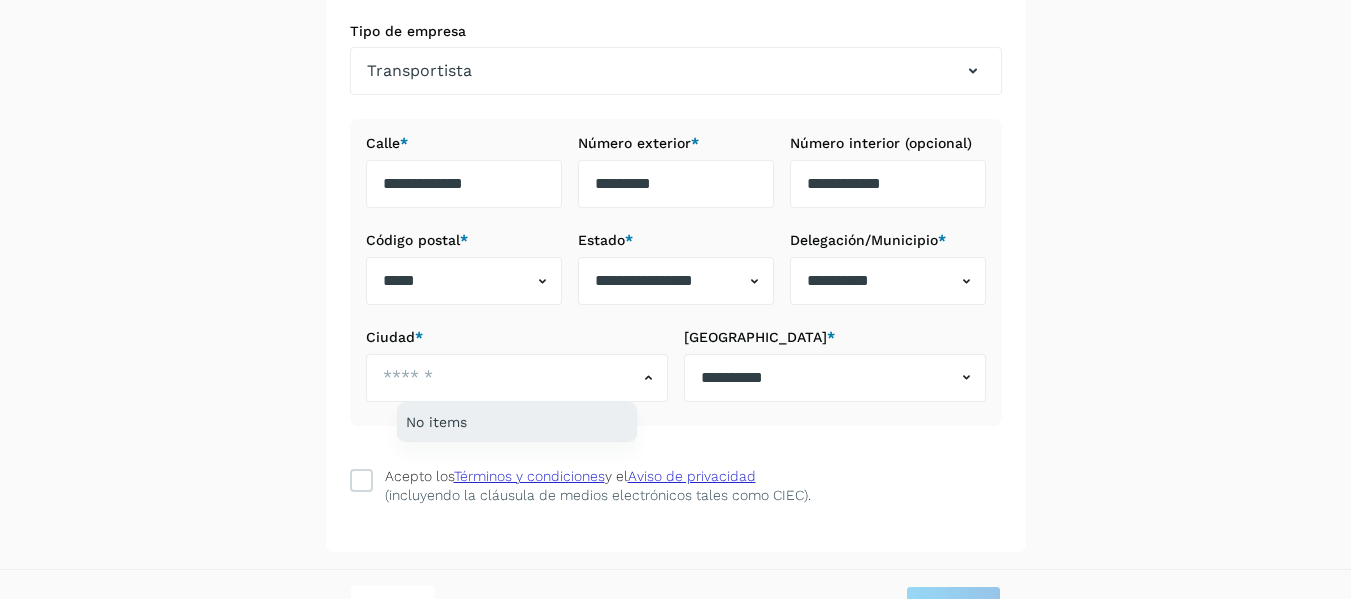 click on "No items" at bounding box center [517, 422] 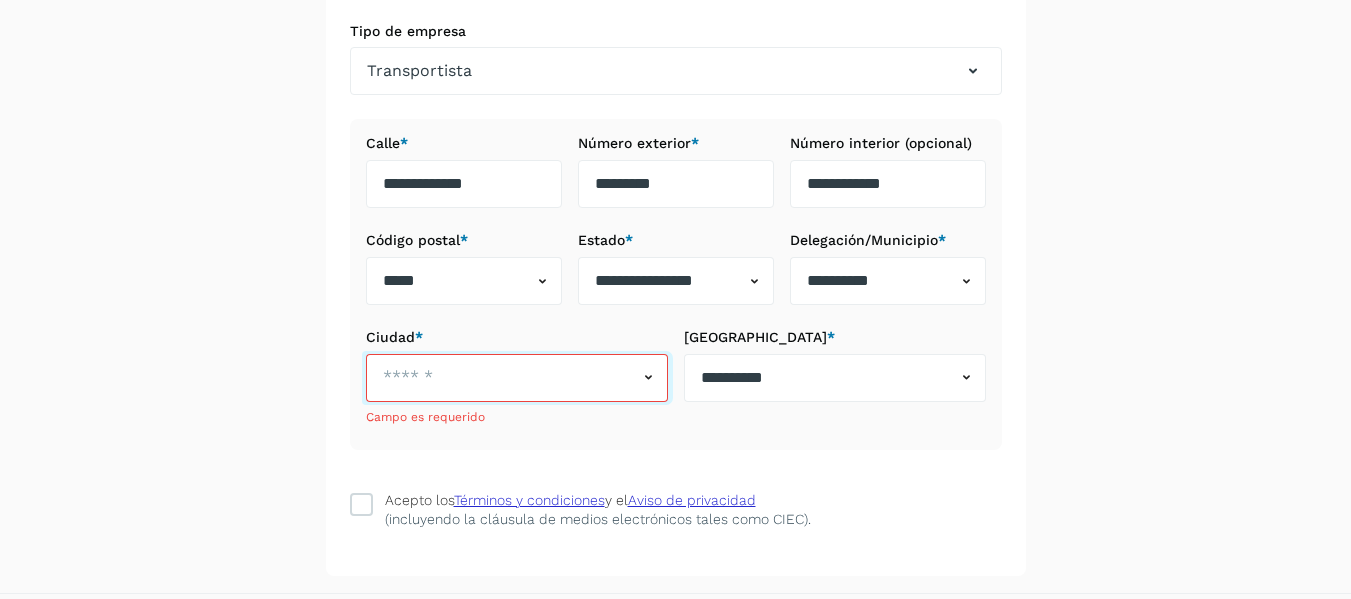 click at bounding box center [502, 378] 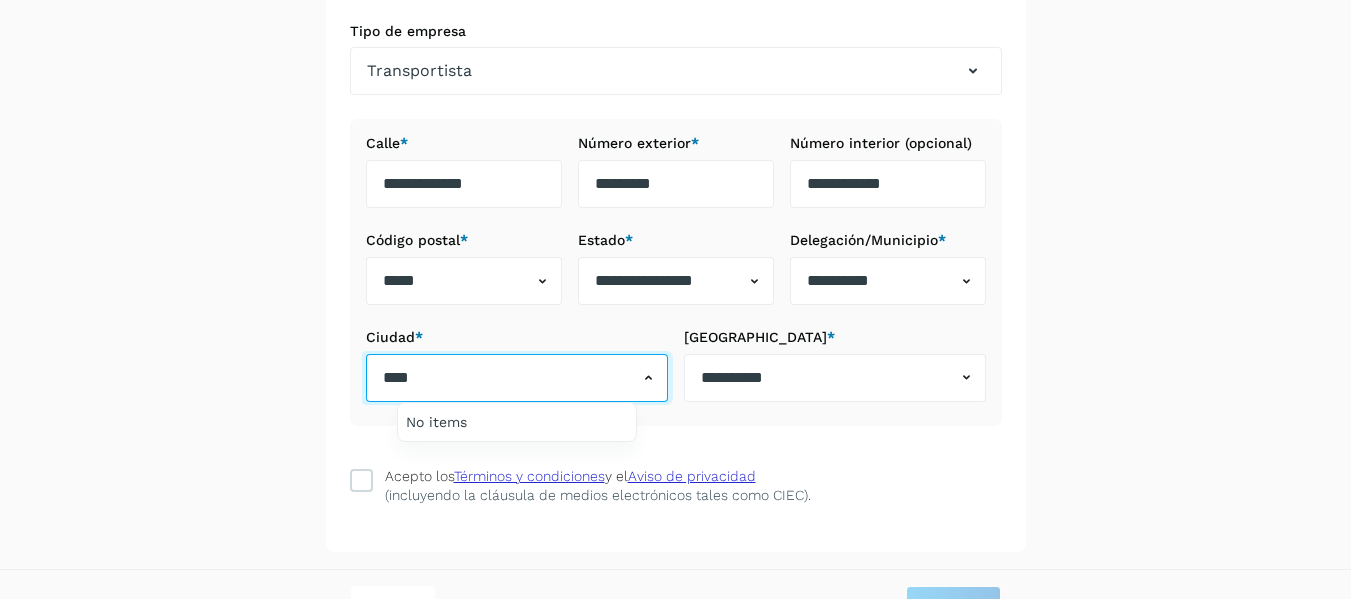 type on "****" 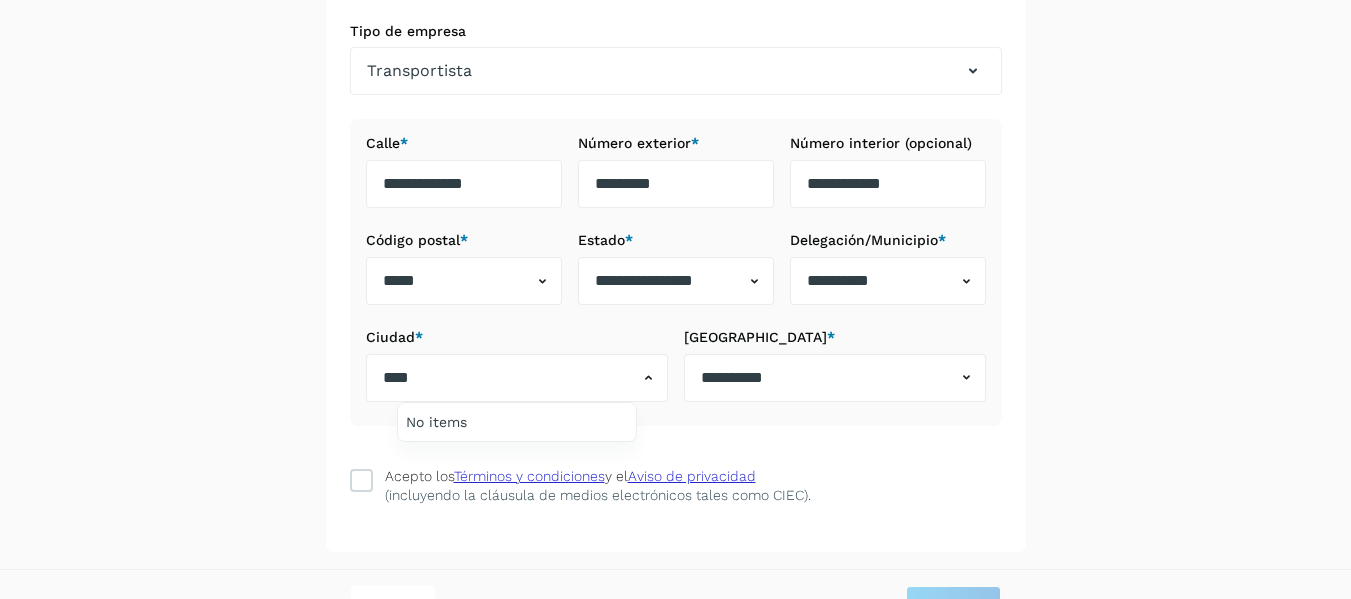 click at bounding box center (675, 299) 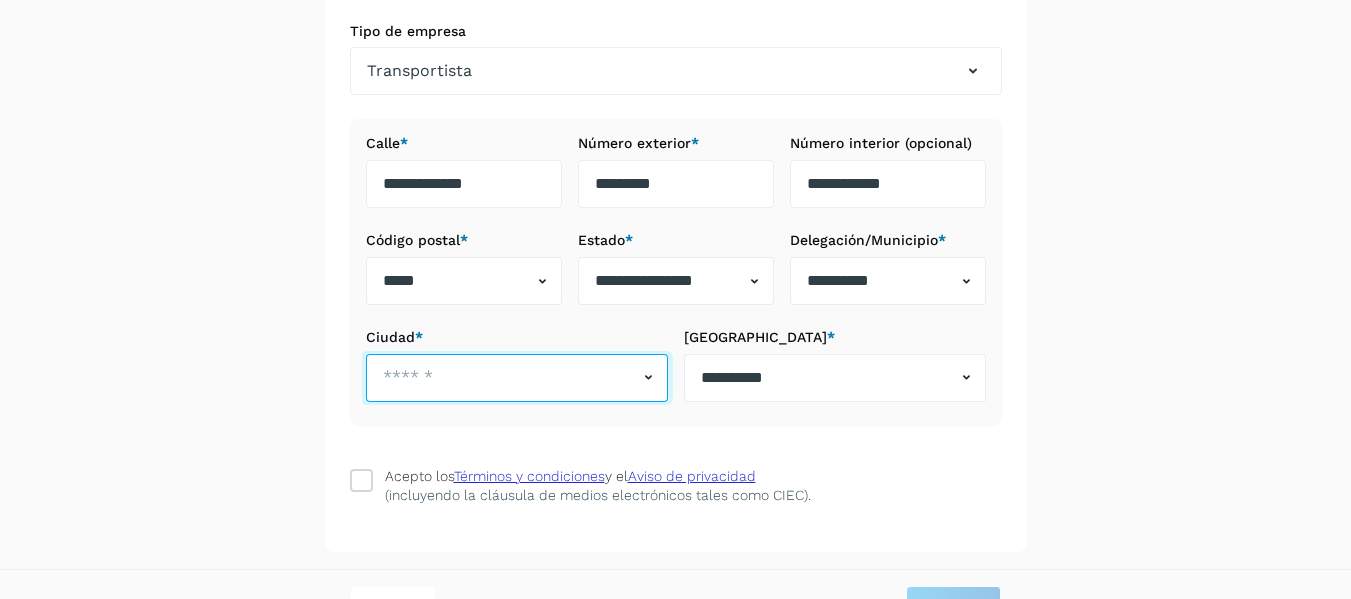 click at bounding box center (502, 378) 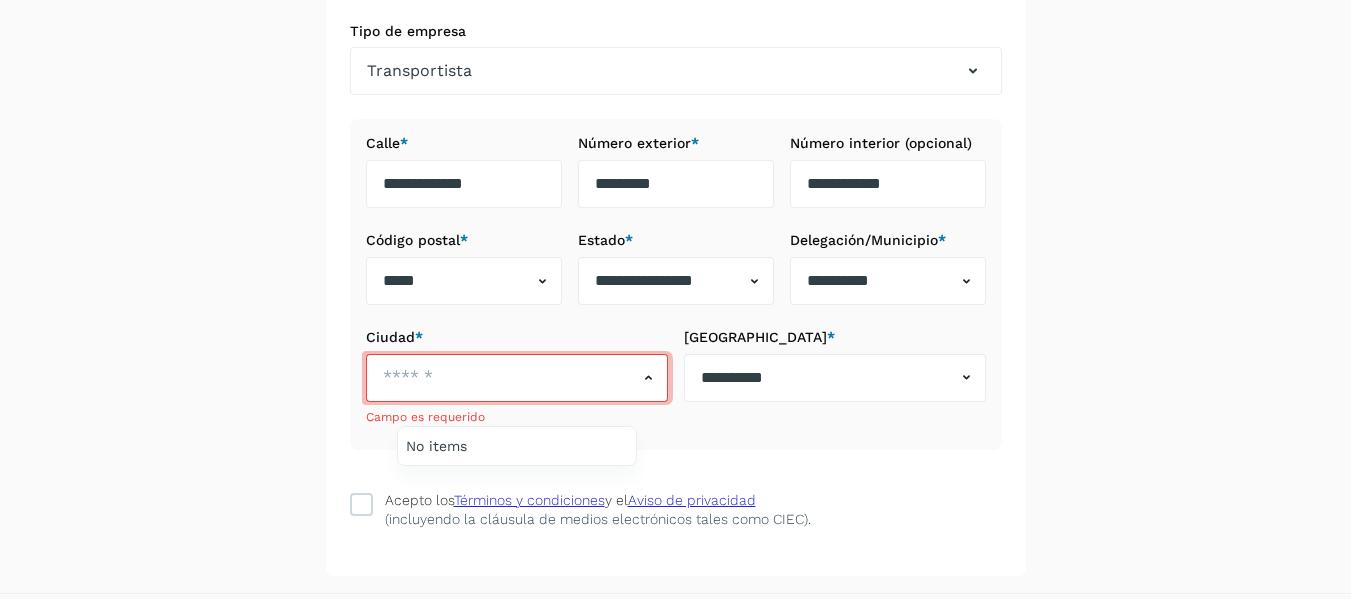 click at bounding box center (675, 299) 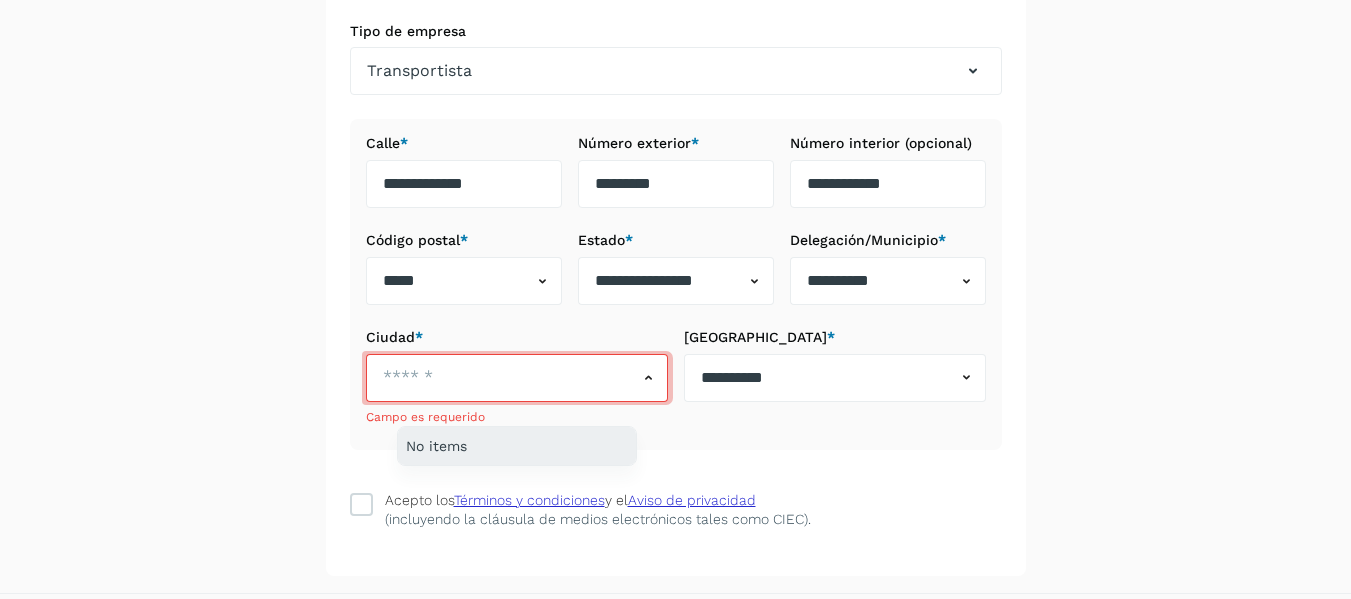 click on "No items" at bounding box center (517, 446) 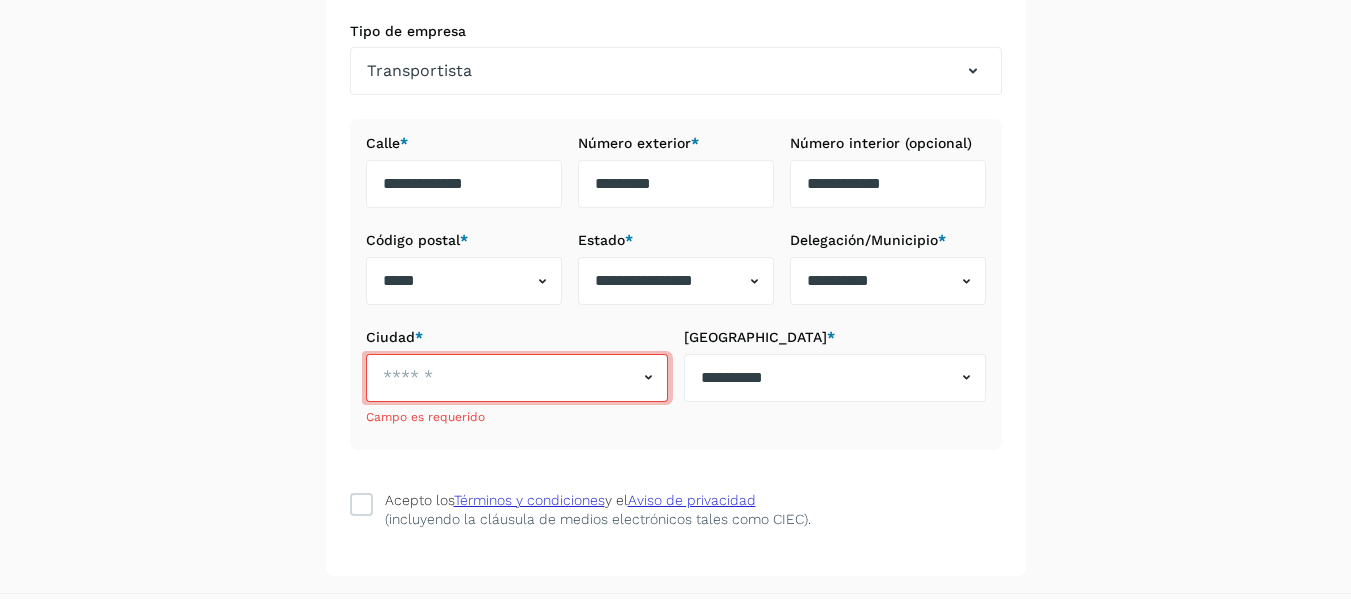 click on "Campo es requerido" 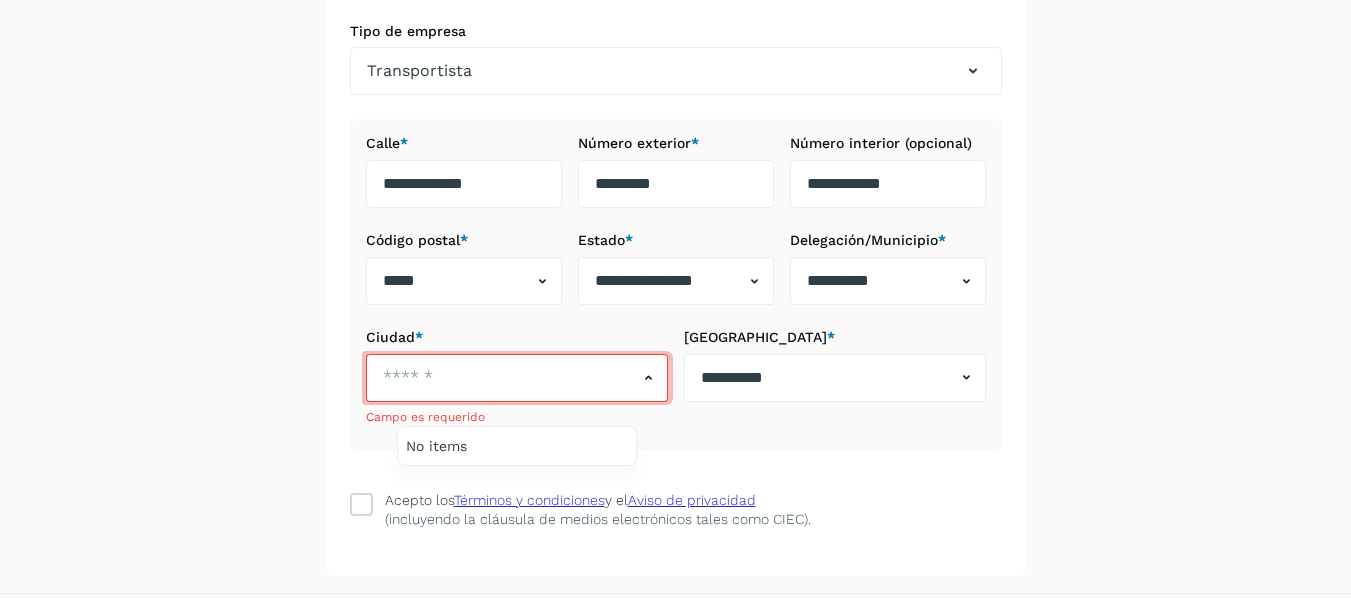 click at bounding box center (675, 299) 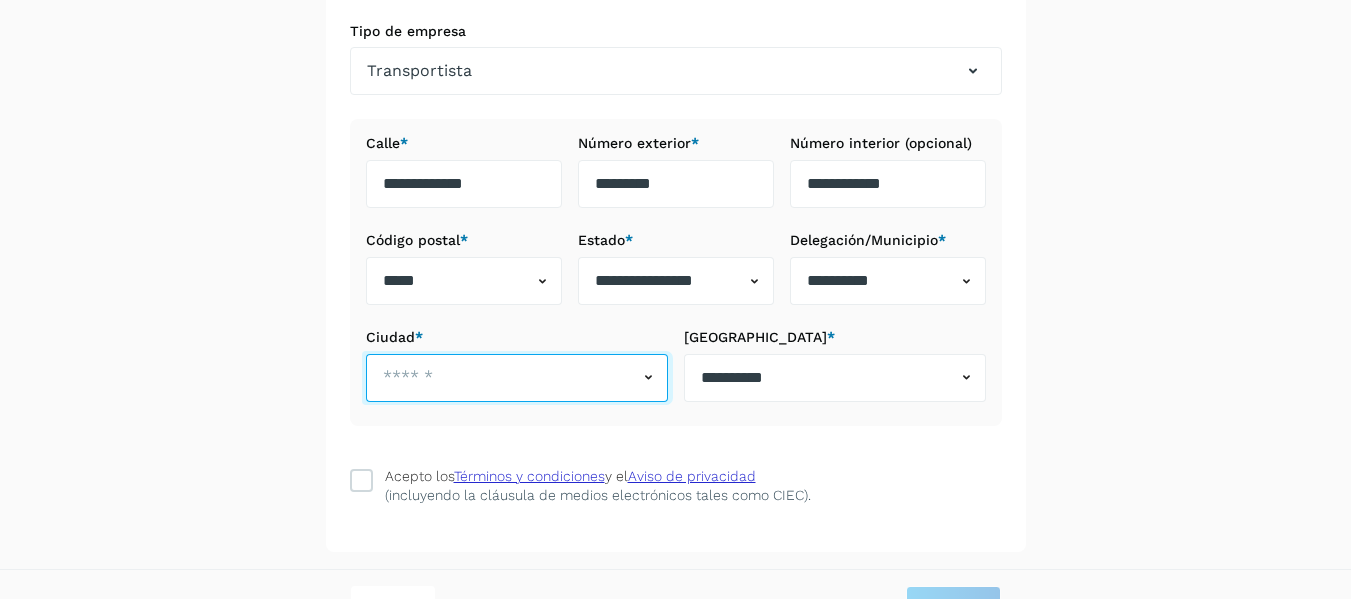 click at bounding box center [502, 378] 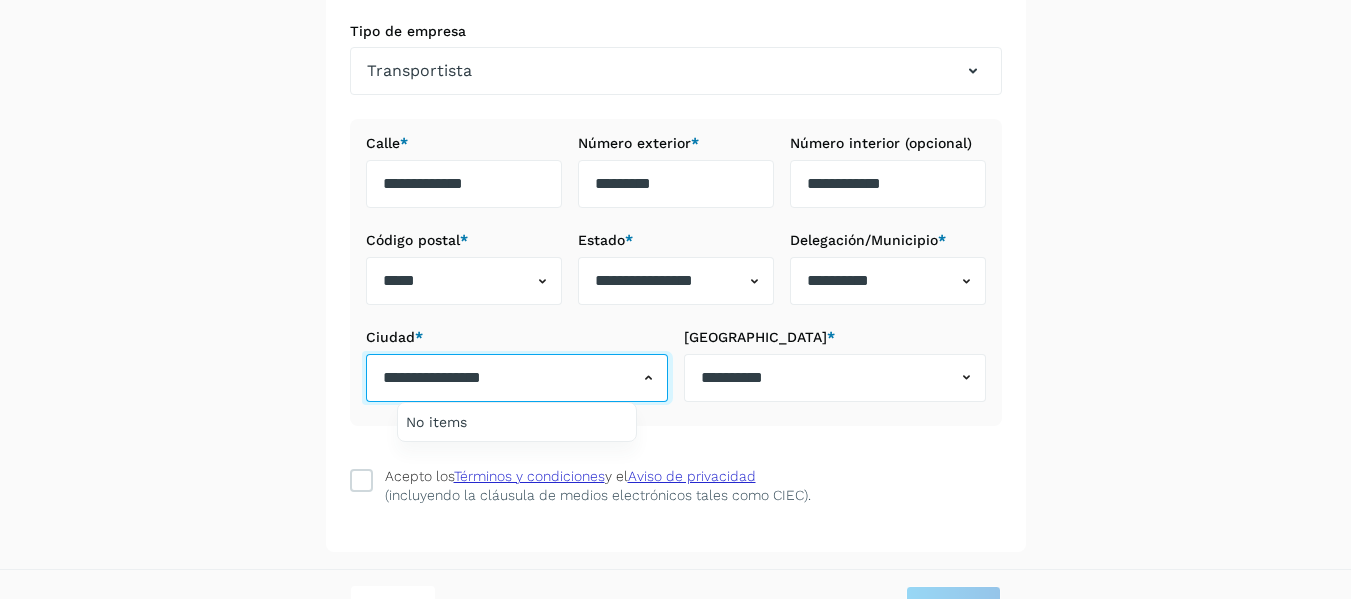 type on "**********" 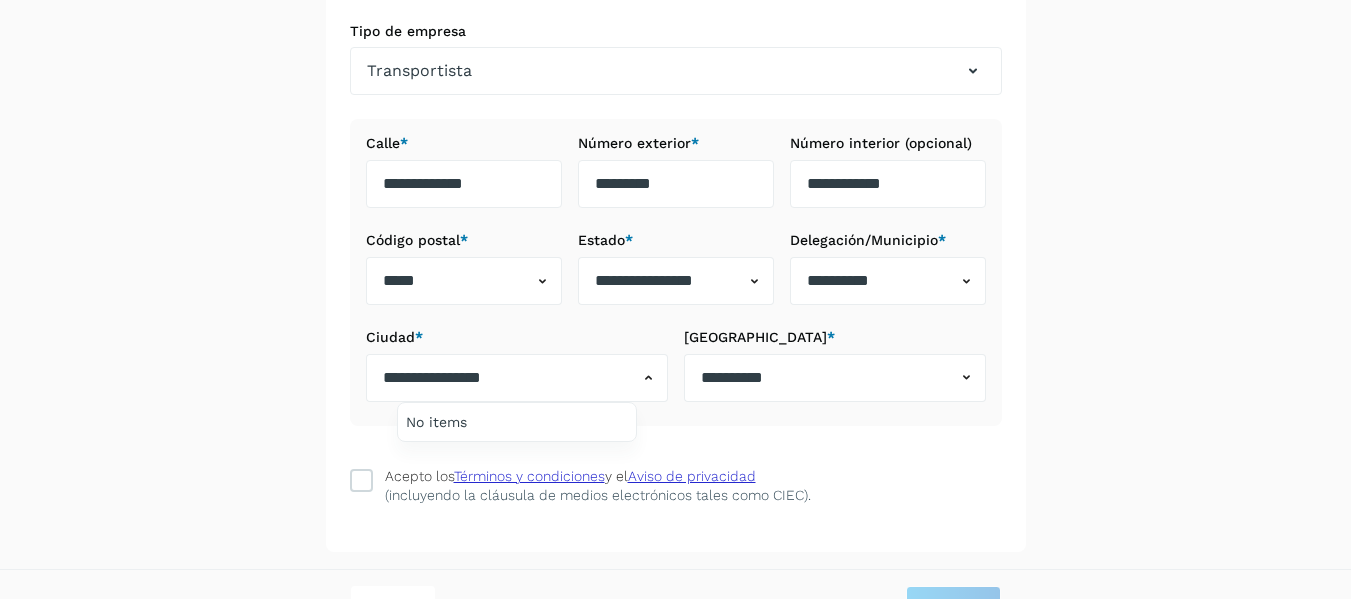 click at bounding box center [675, 299] 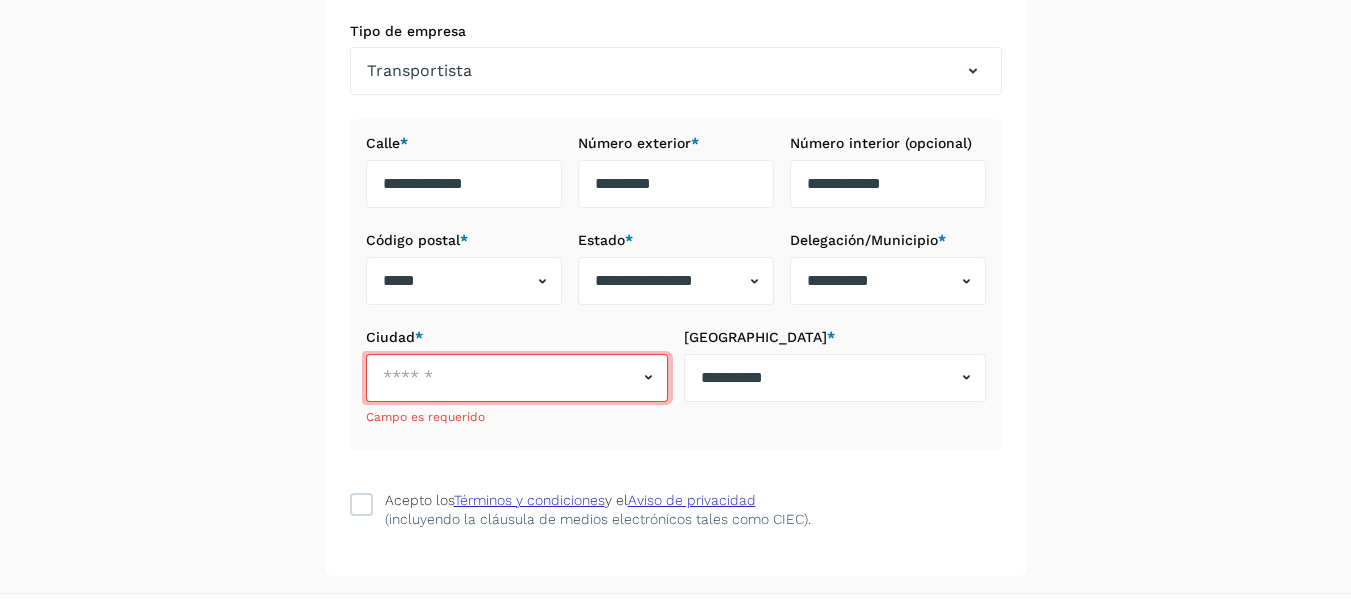 click on "**********" at bounding box center (676, 190) 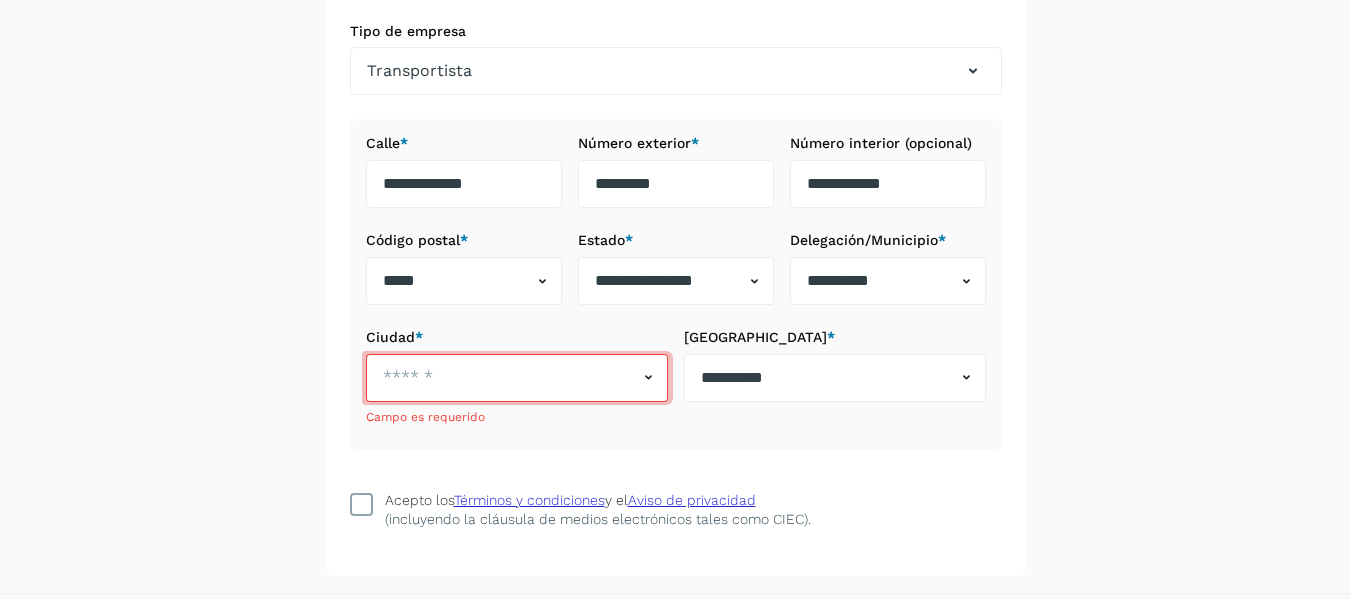 drag, startPoint x: 357, startPoint y: 493, endPoint x: 358, endPoint y: 504, distance: 11.045361 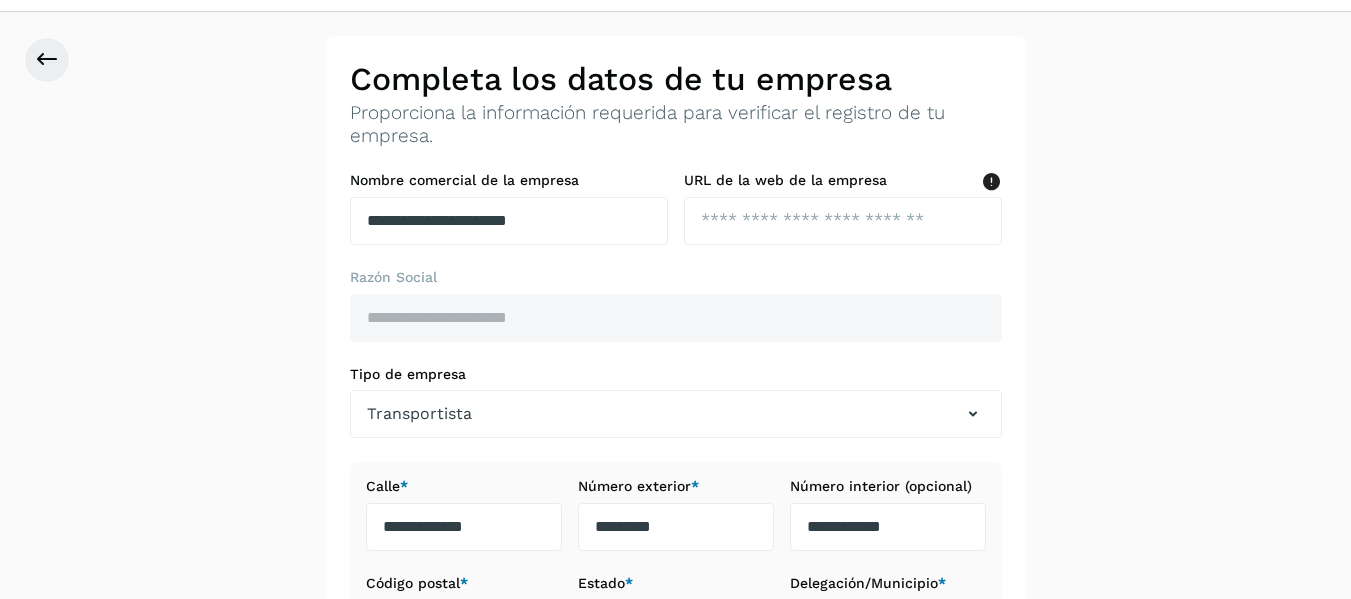 scroll, scrollTop: 0, scrollLeft: 0, axis: both 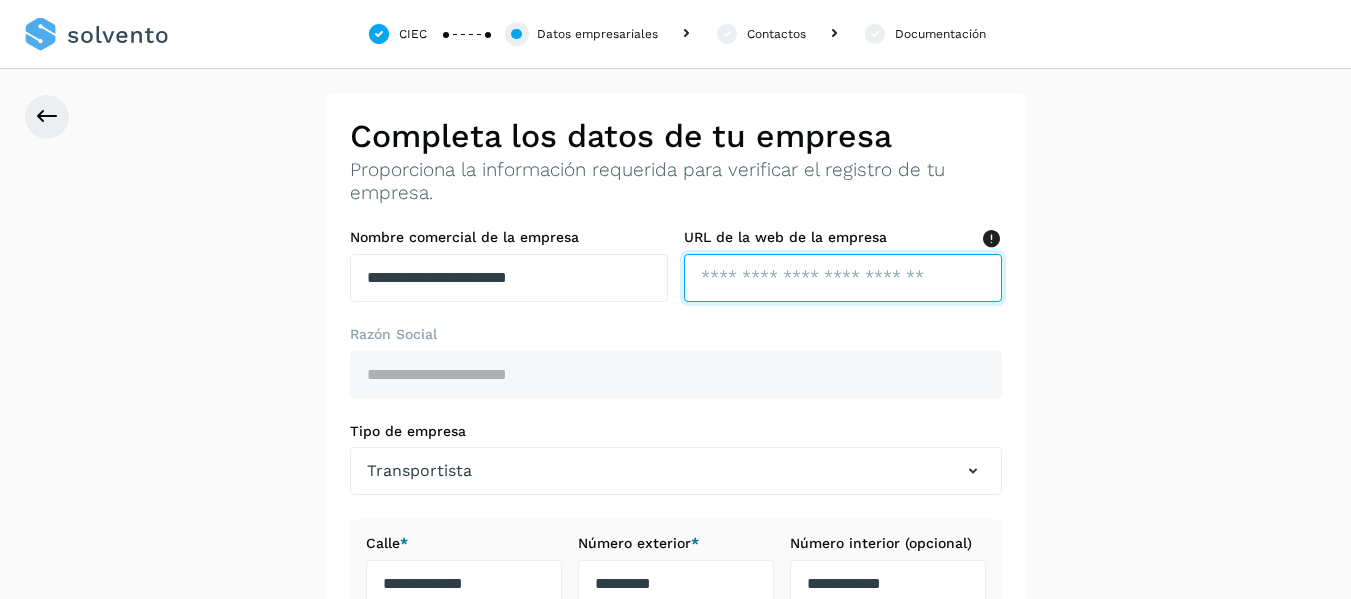 click at bounding box center (843, 278) 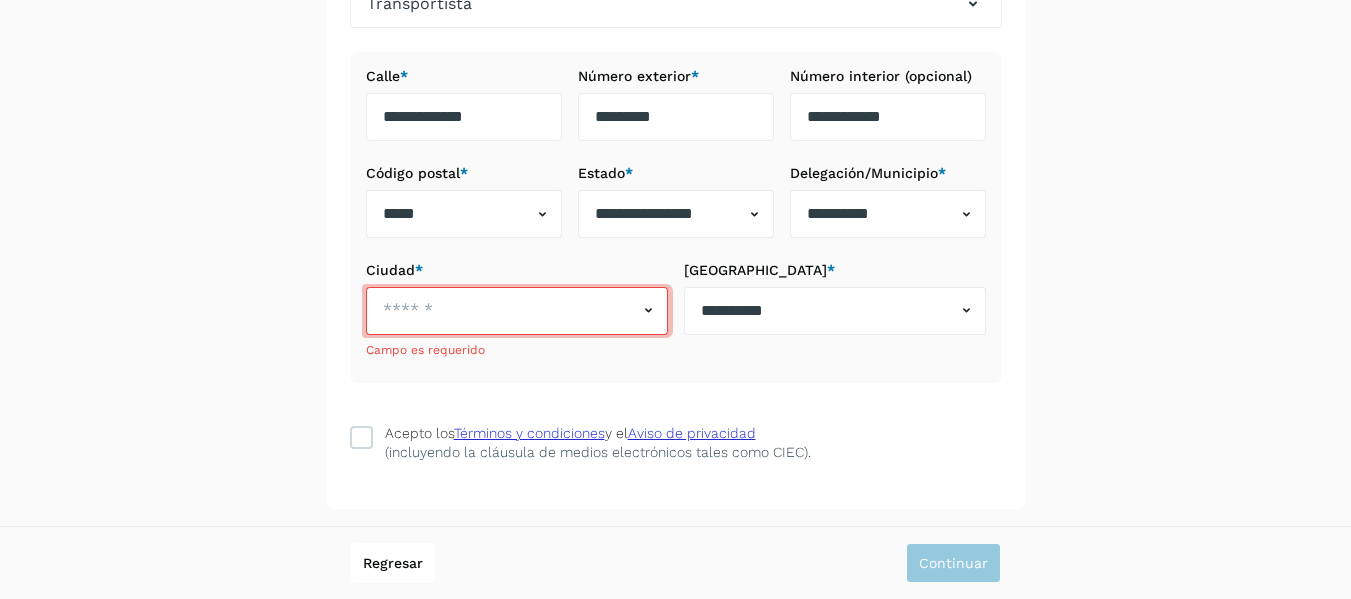 type on "**********" 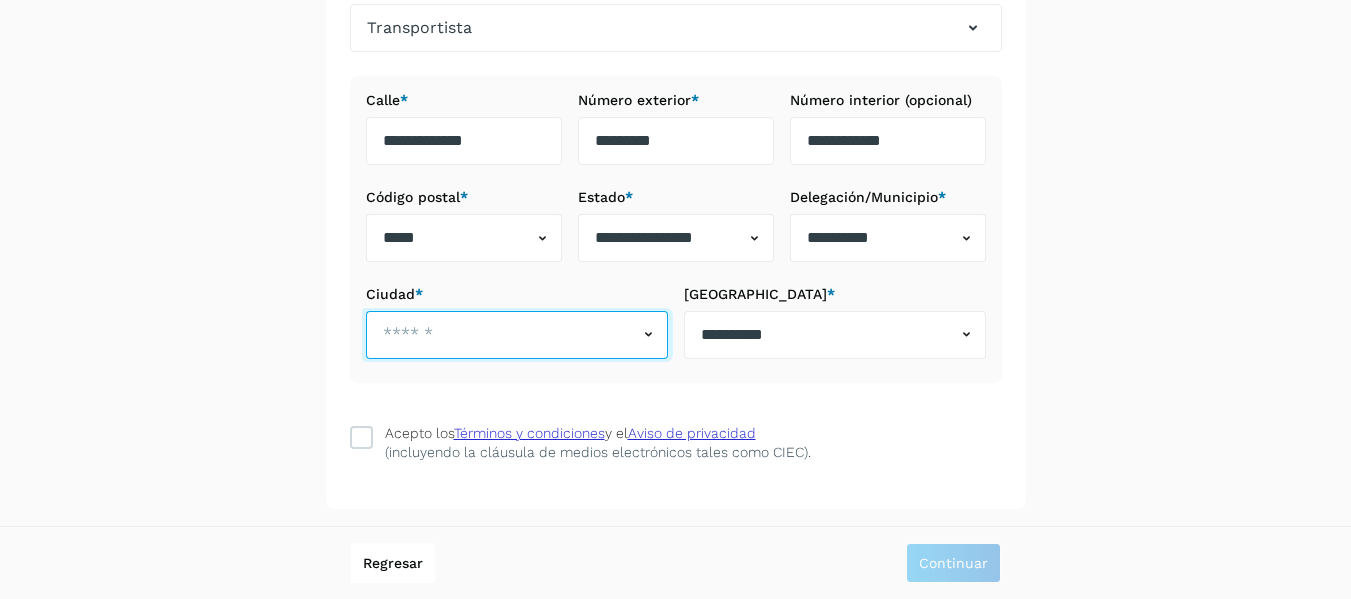 scroll, scrollTop: 443, scrollLeft: 0, axis: vertical 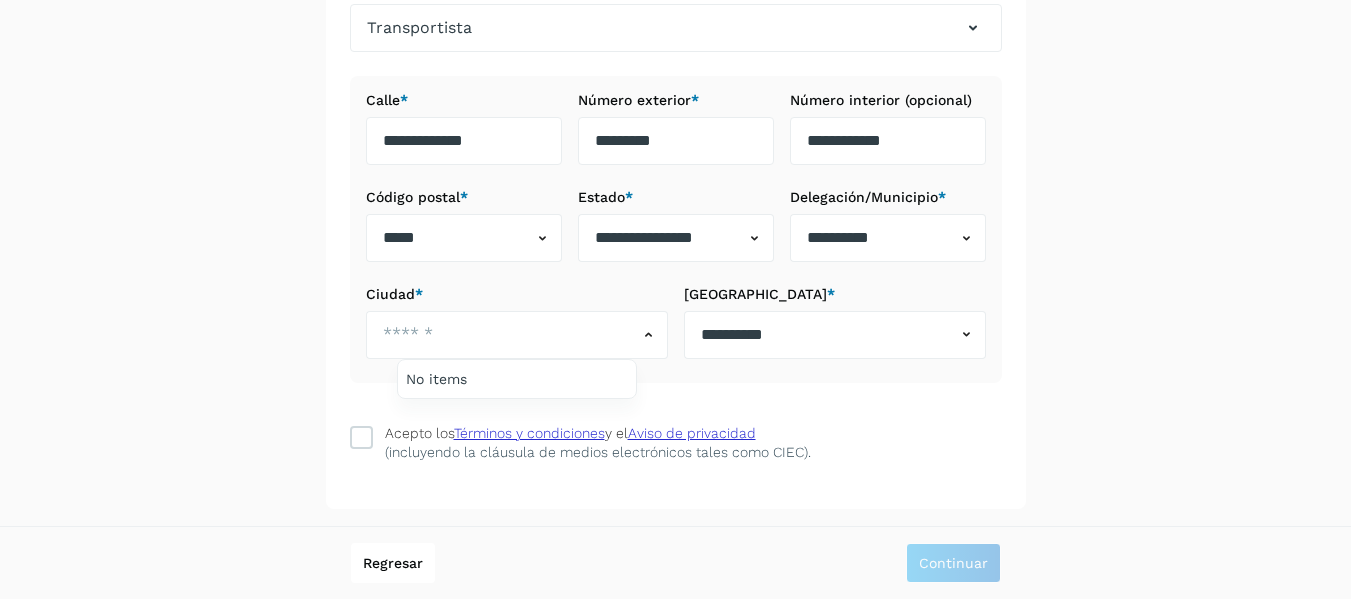 click at bounding box center (675, 299) 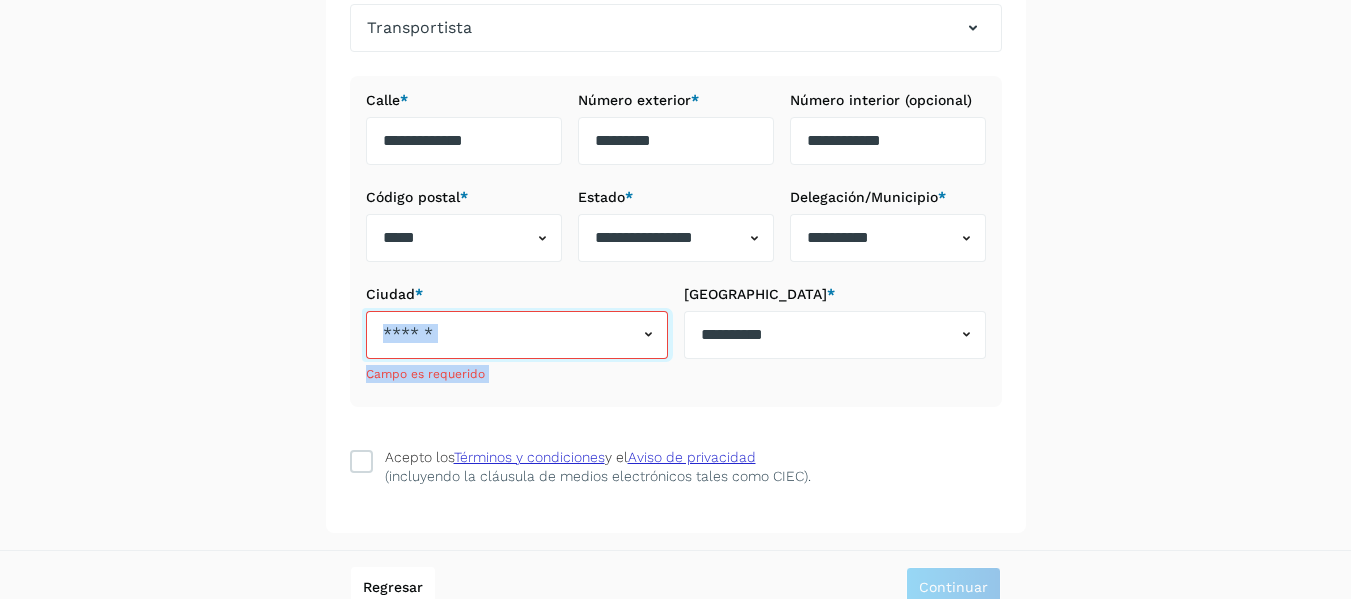 click at bounding box center (502, 335) 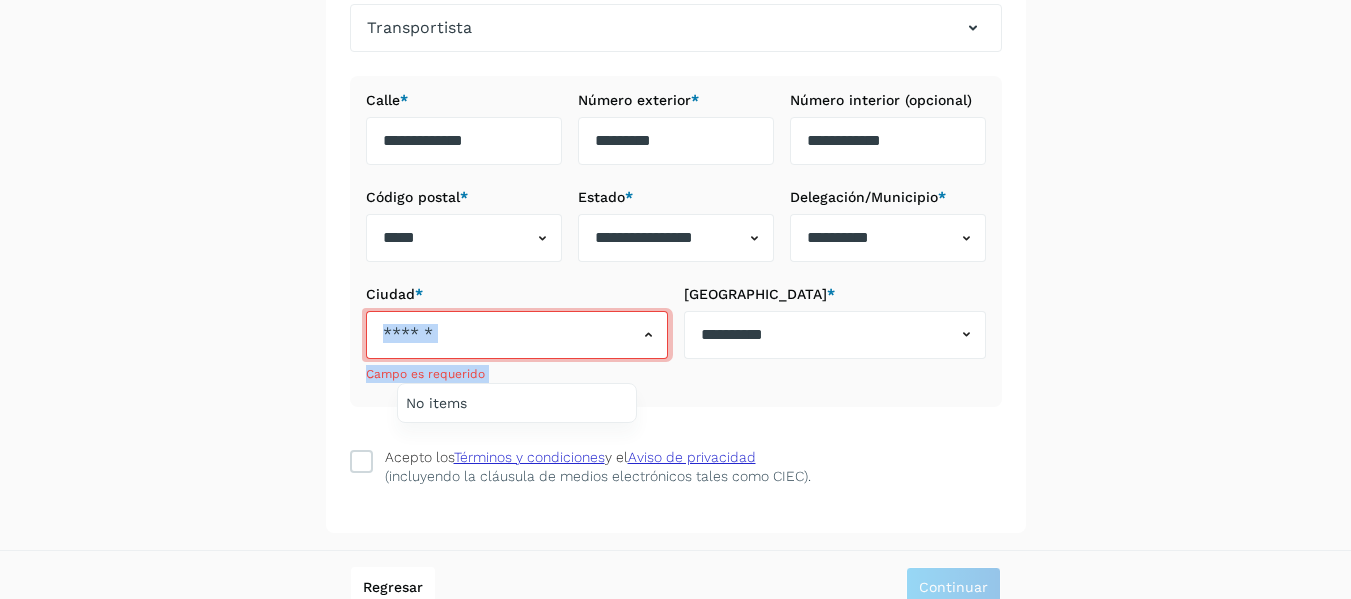 click at bounding box center (675, 299) 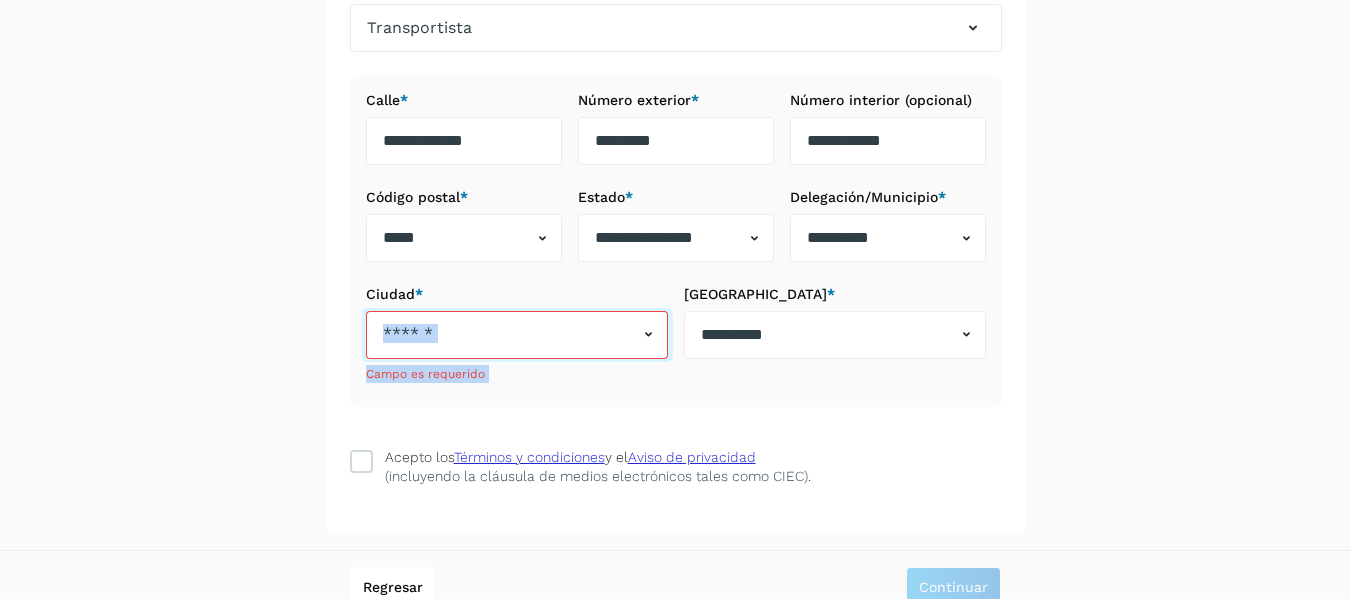 click at bounding box center (502, 335) 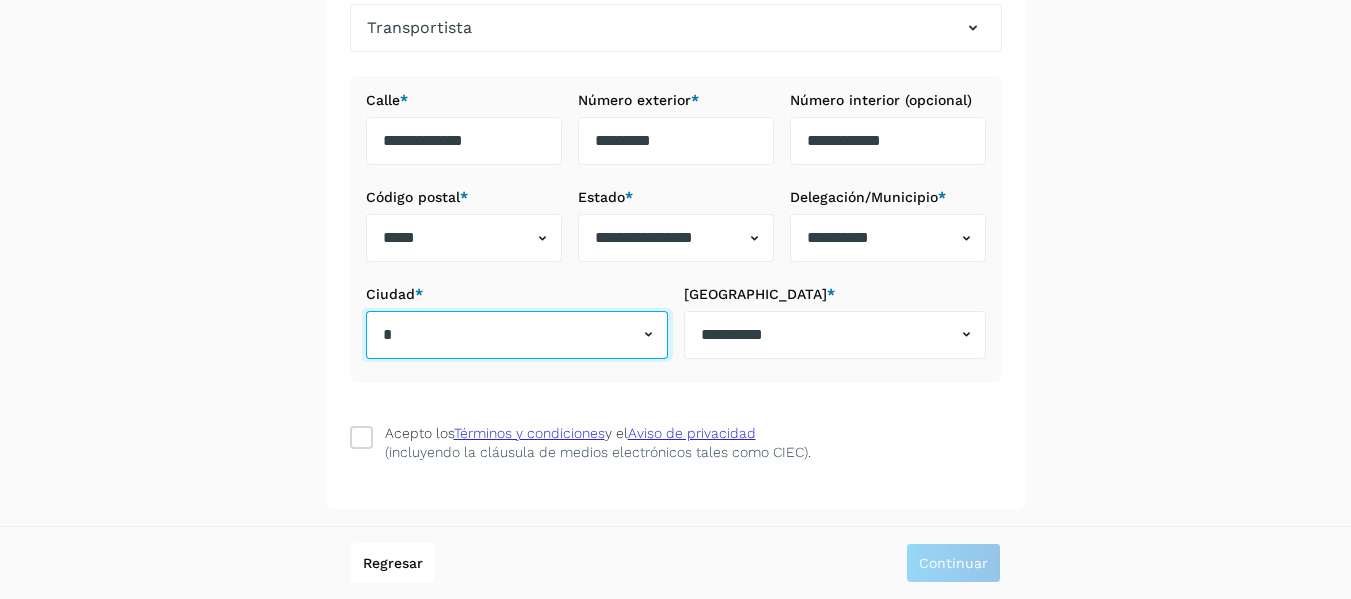 click on "*" at bounding box center [502, 335] 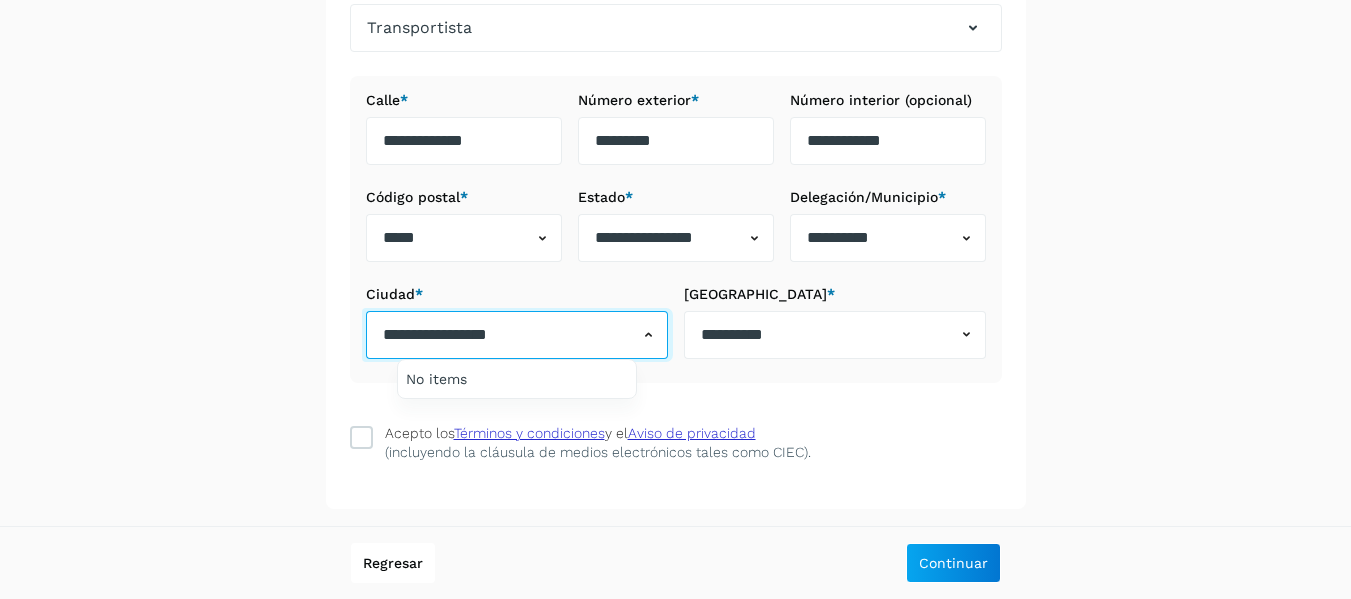 type on "**********" 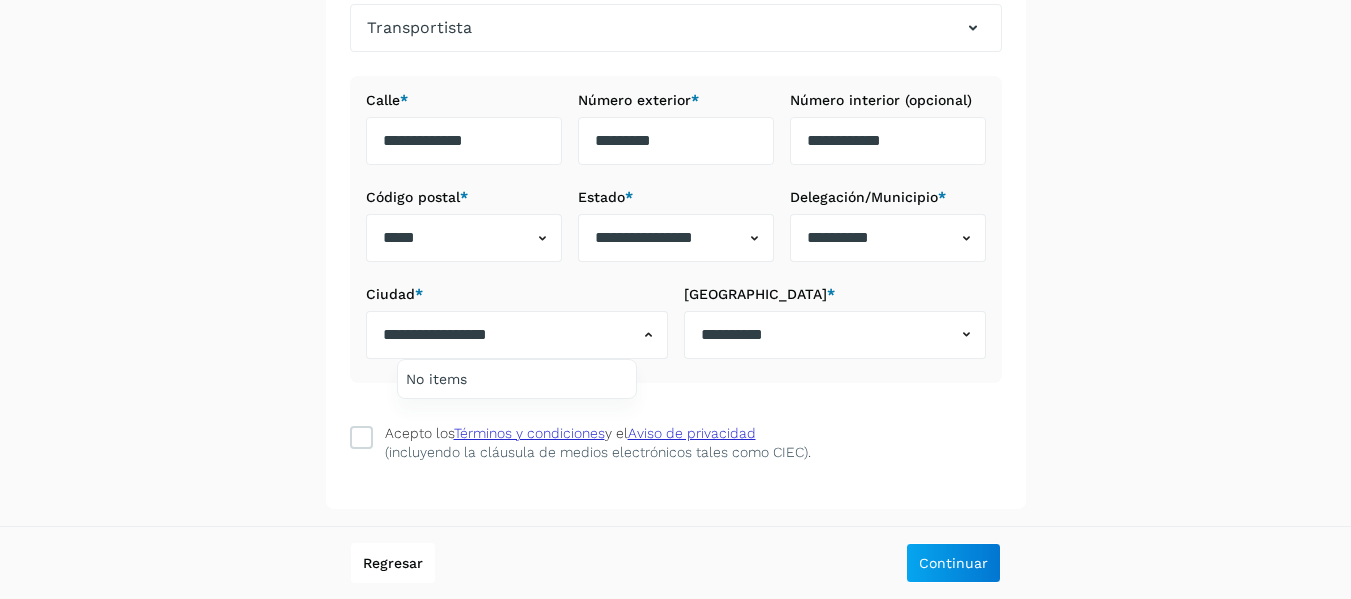 click at bounding box center (675, 299) 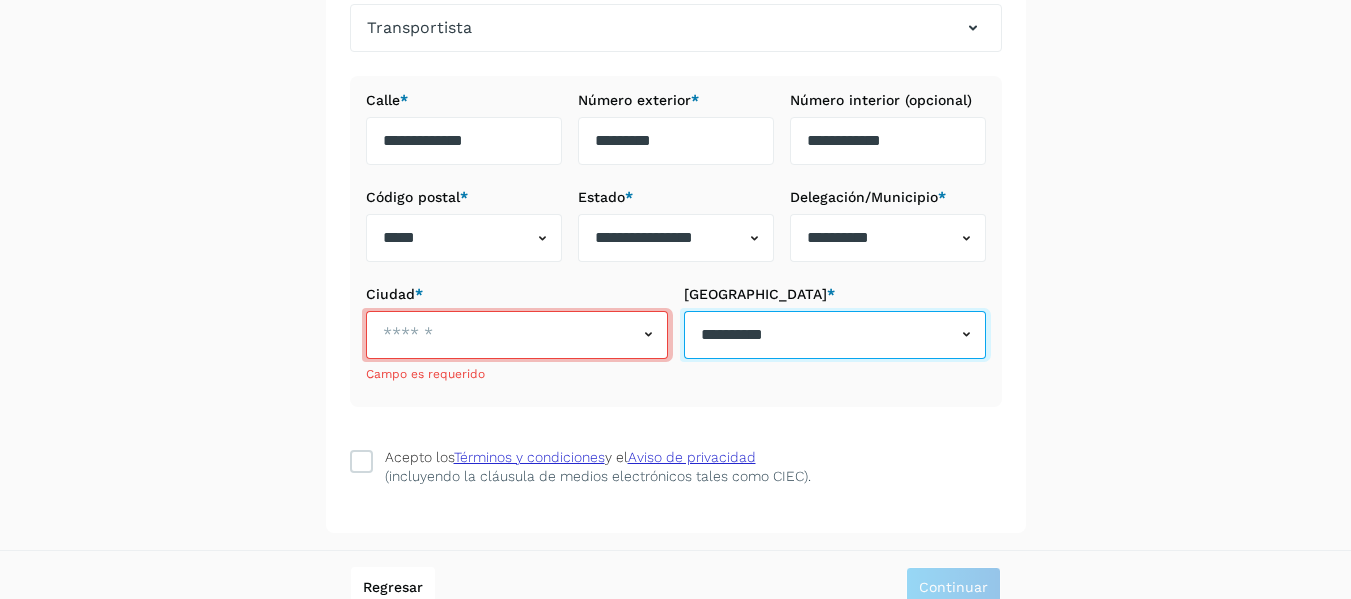 click on "**********" at bounding box center (820, 335) 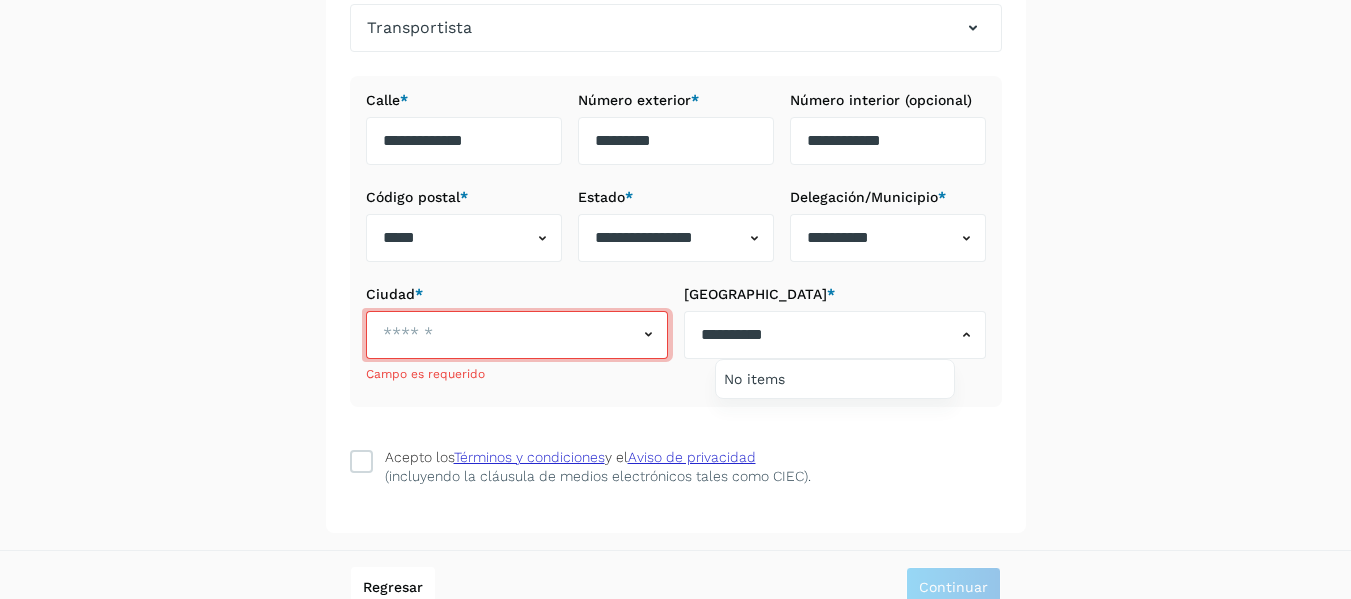 click at bounding box center (675, 299) 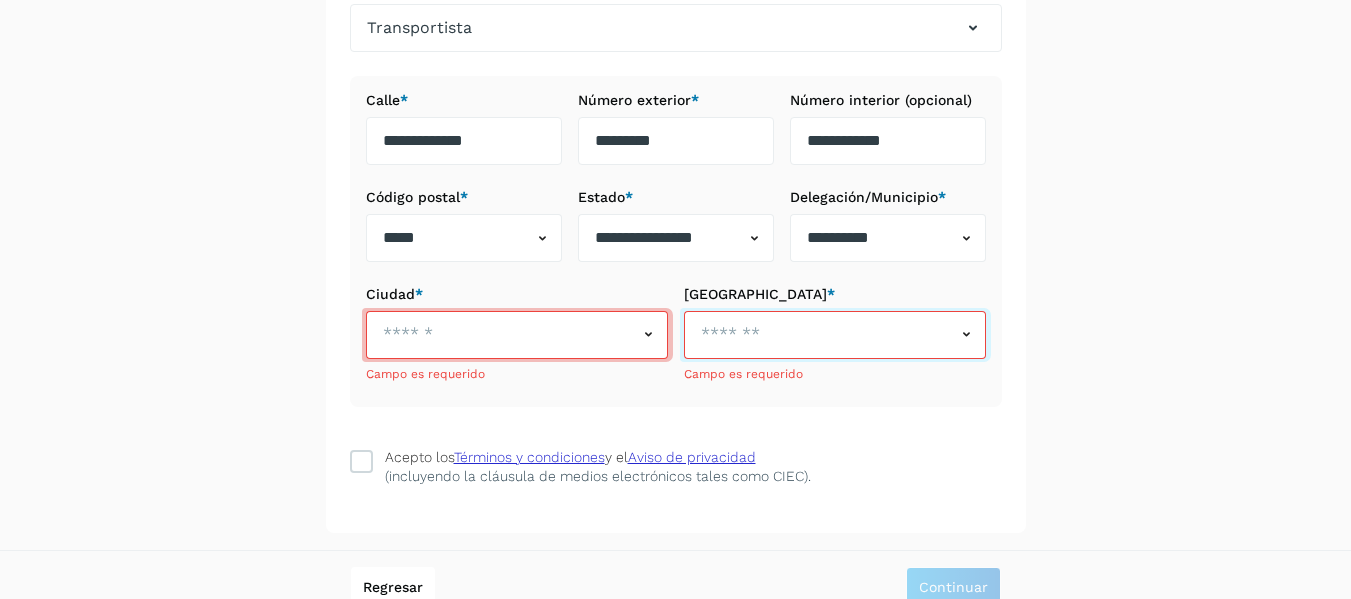 click at bounding box center [820, 335] 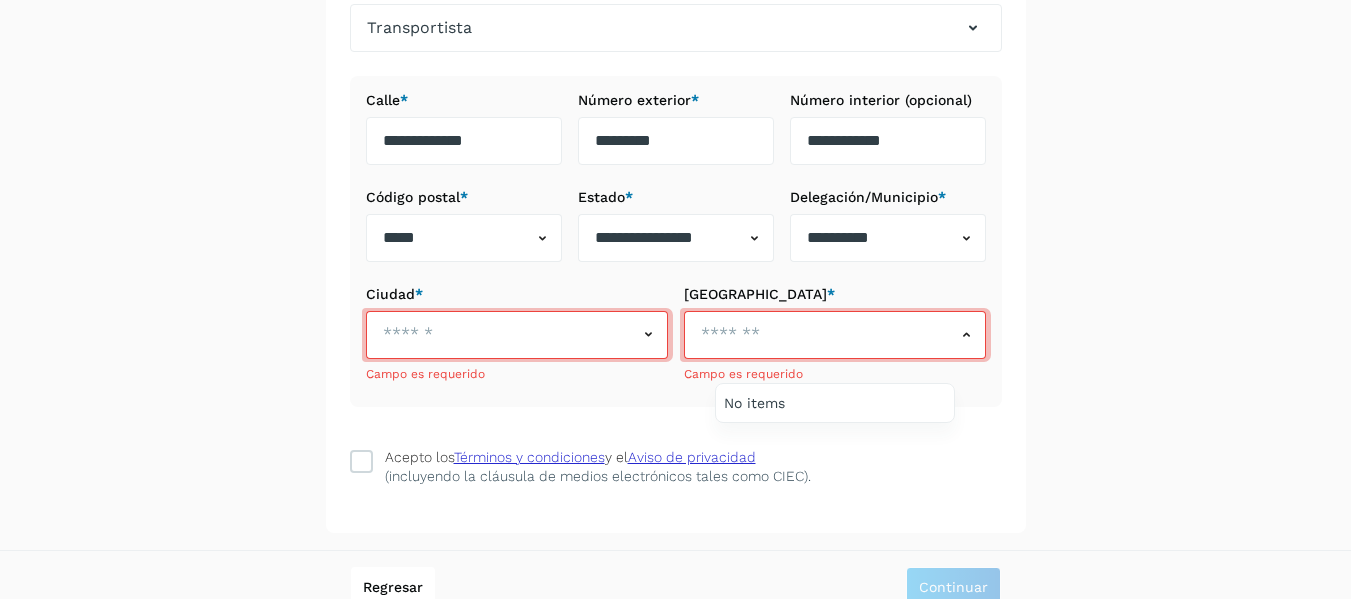 click at bounding box center [675, 299] 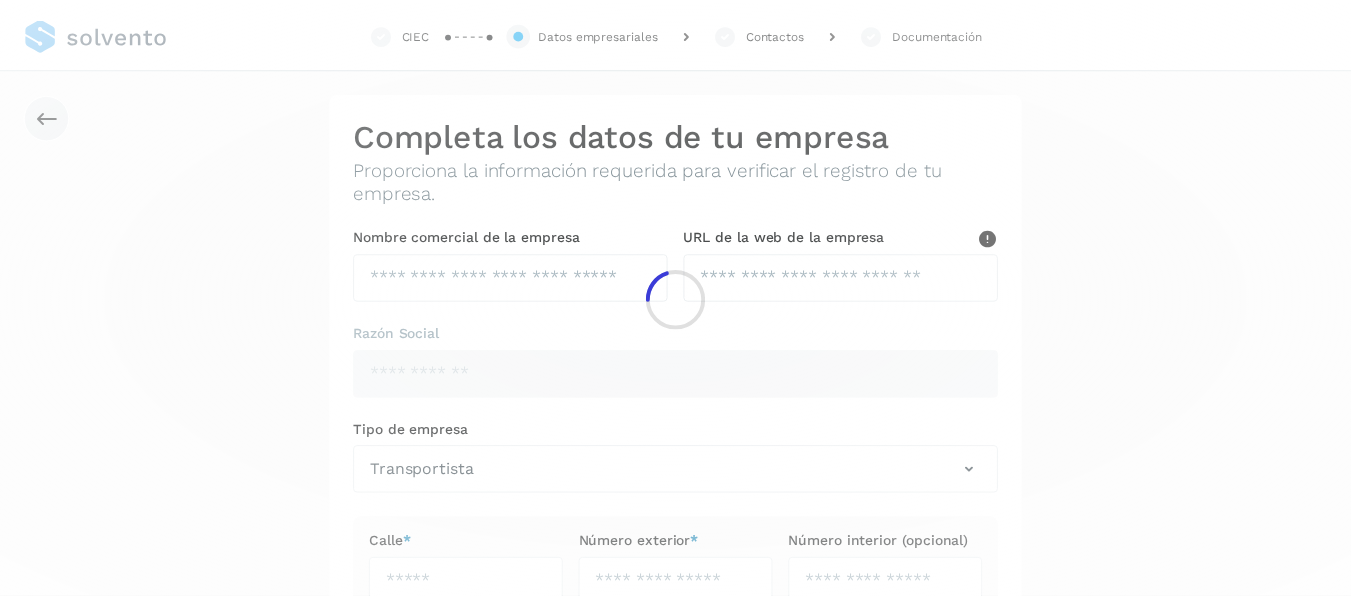 scroll, scrollTop: 443, scrollLeft: 0, axis: vertical 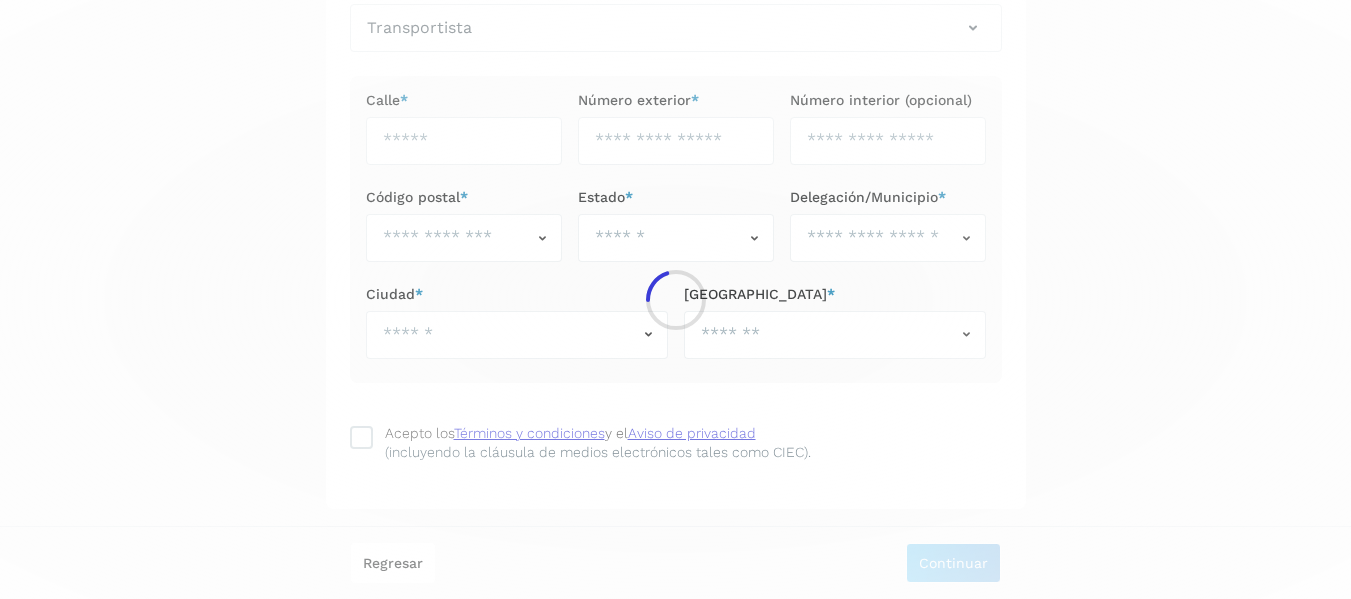 type on "**********" 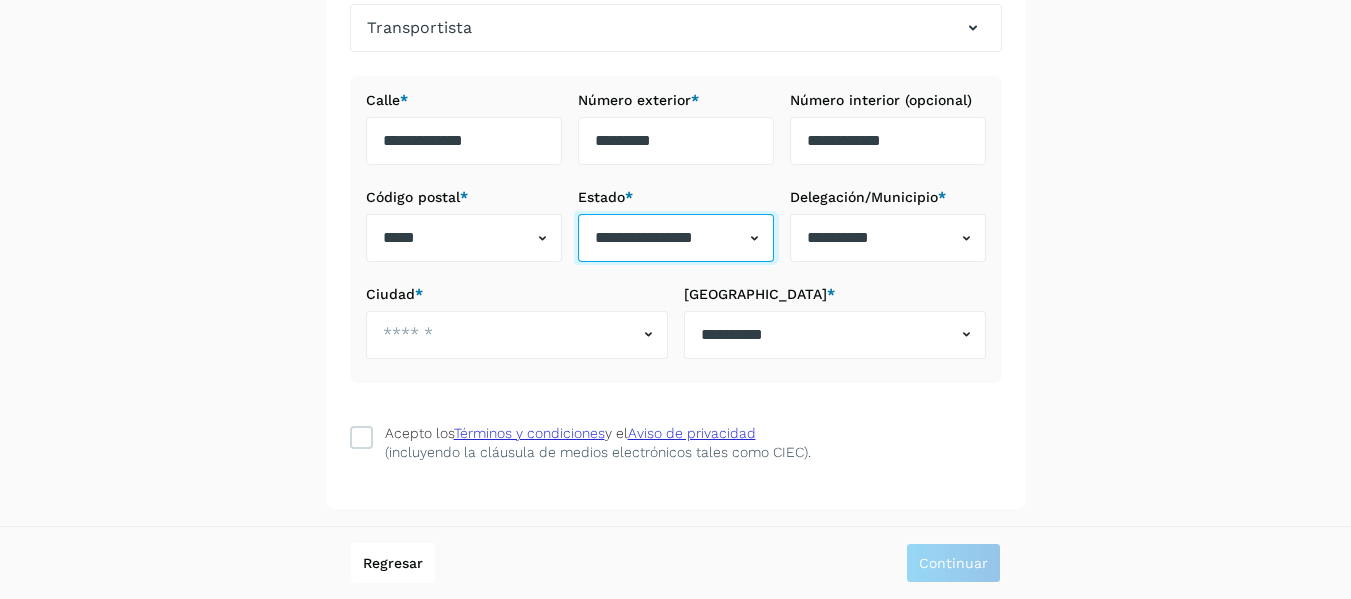 click on "**********" at bounding box center [661, 238] 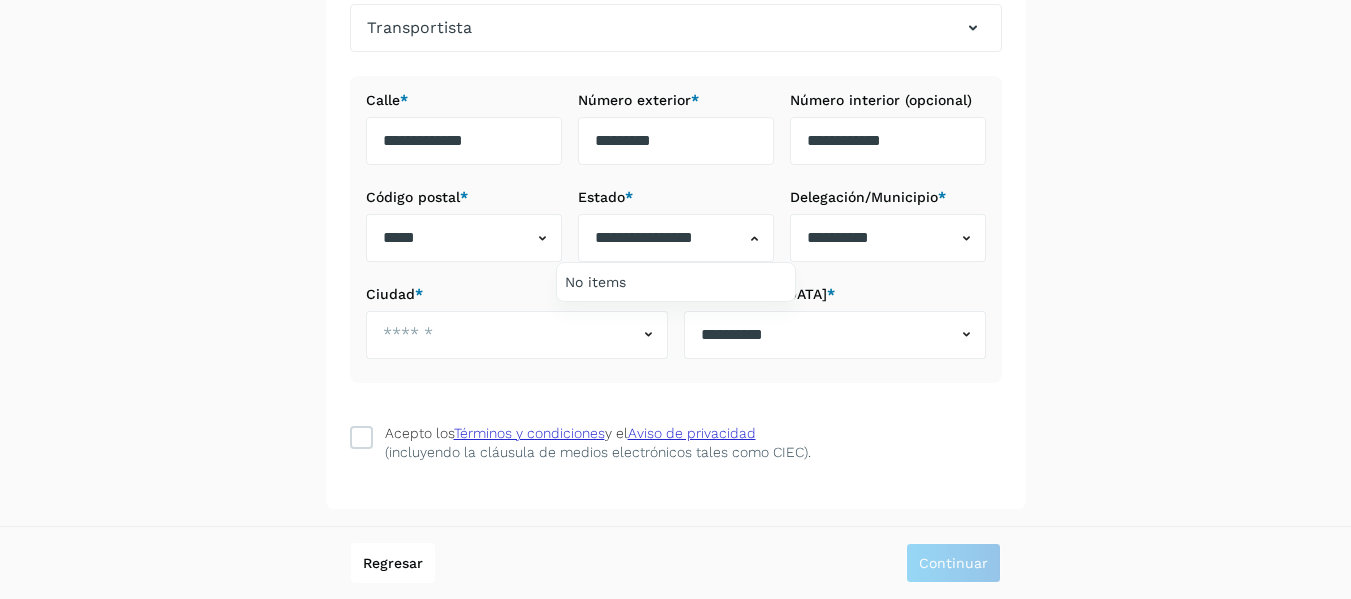 drag, startPoint x: 617, startPoint y: 245, endPoint x: 603, endPoint y: 243, distance: 14.142136 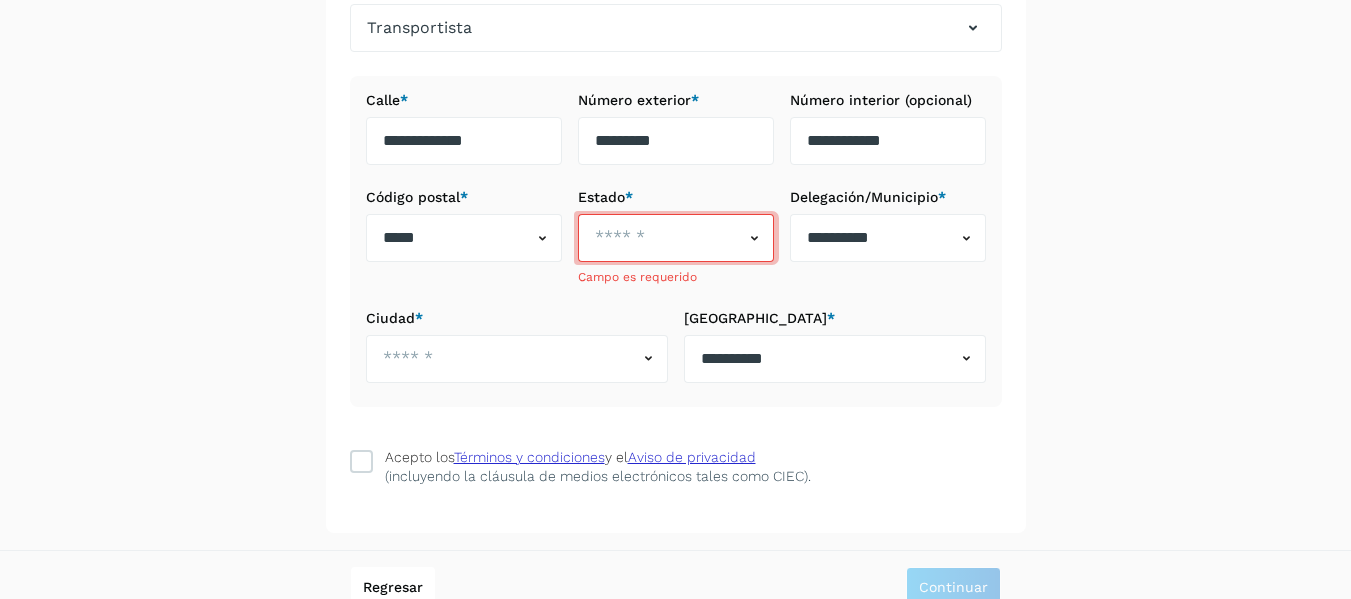 click on "**********" at bounding box center [675, 91] 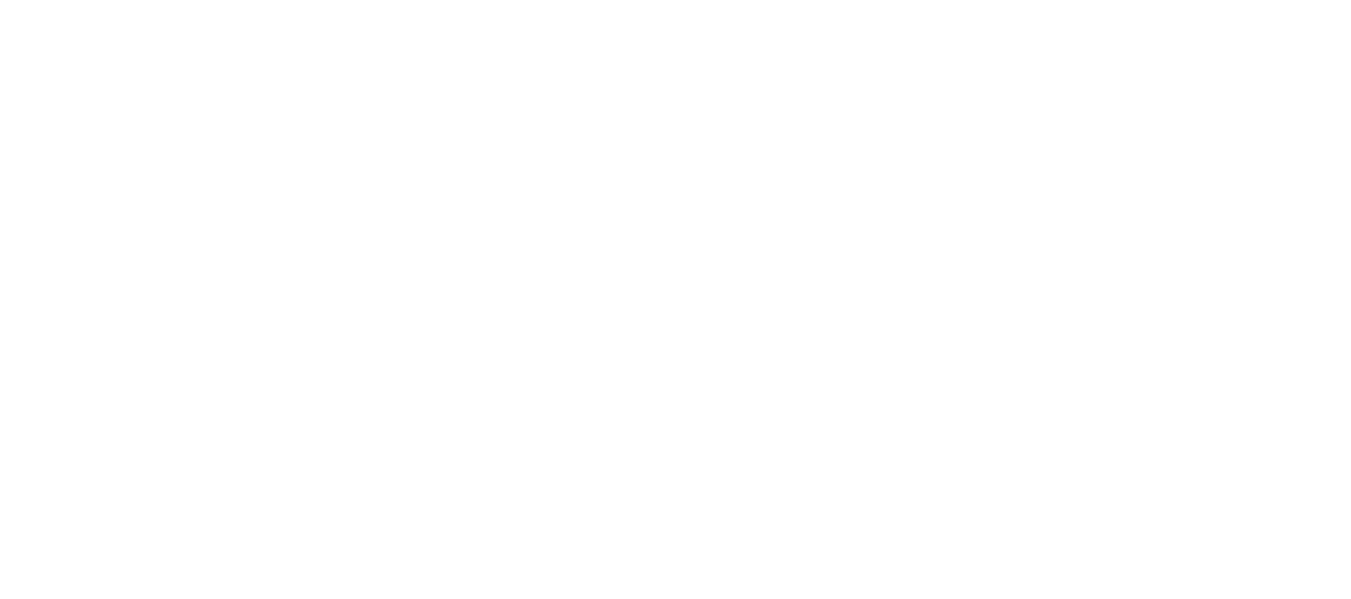 scroll, scrollTop: 0, scrollLeft: 0, axis: both 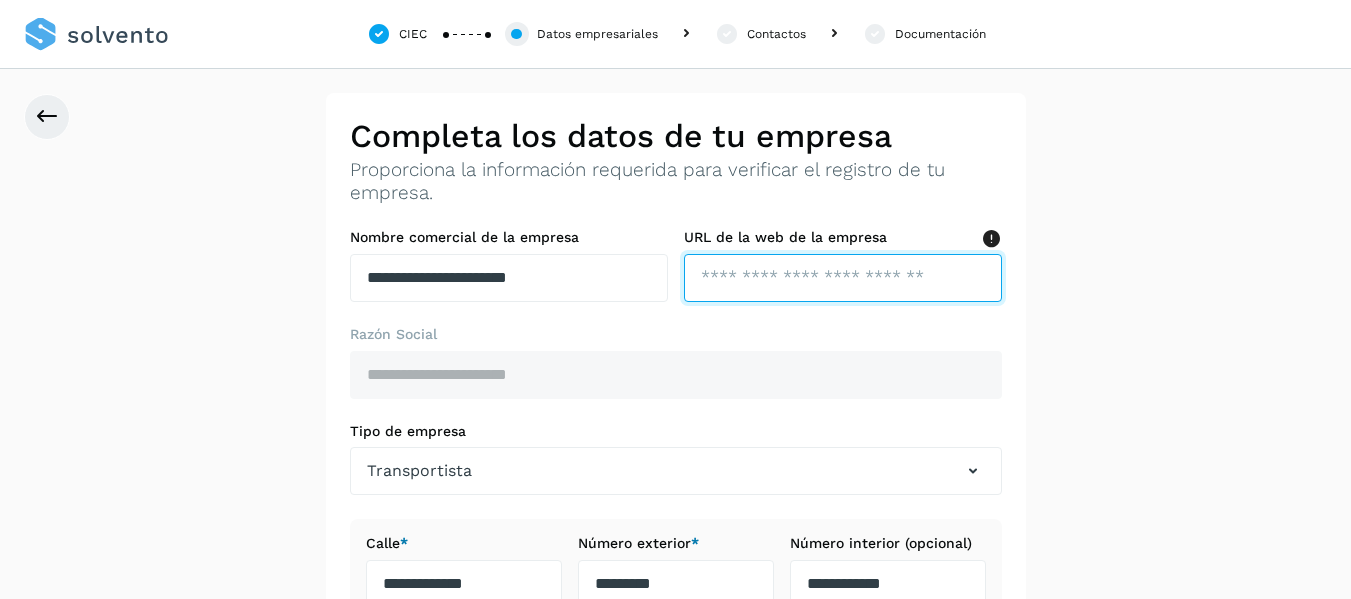 click at bounding box center [843, 278] 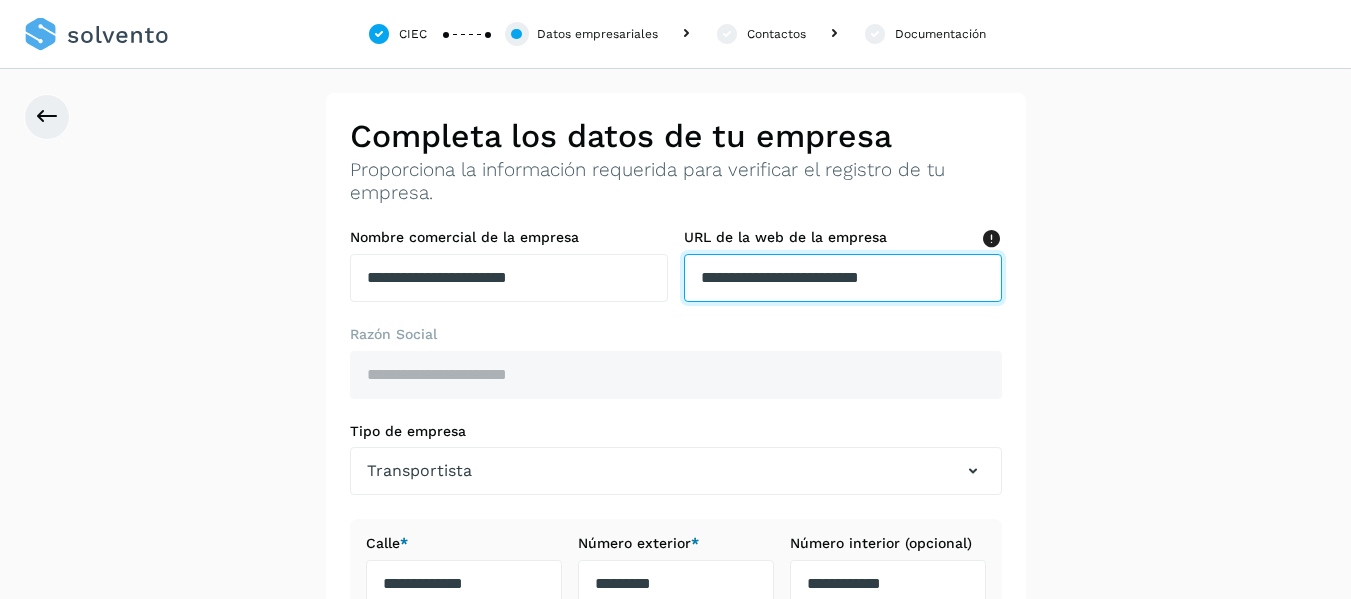 type on "**********" 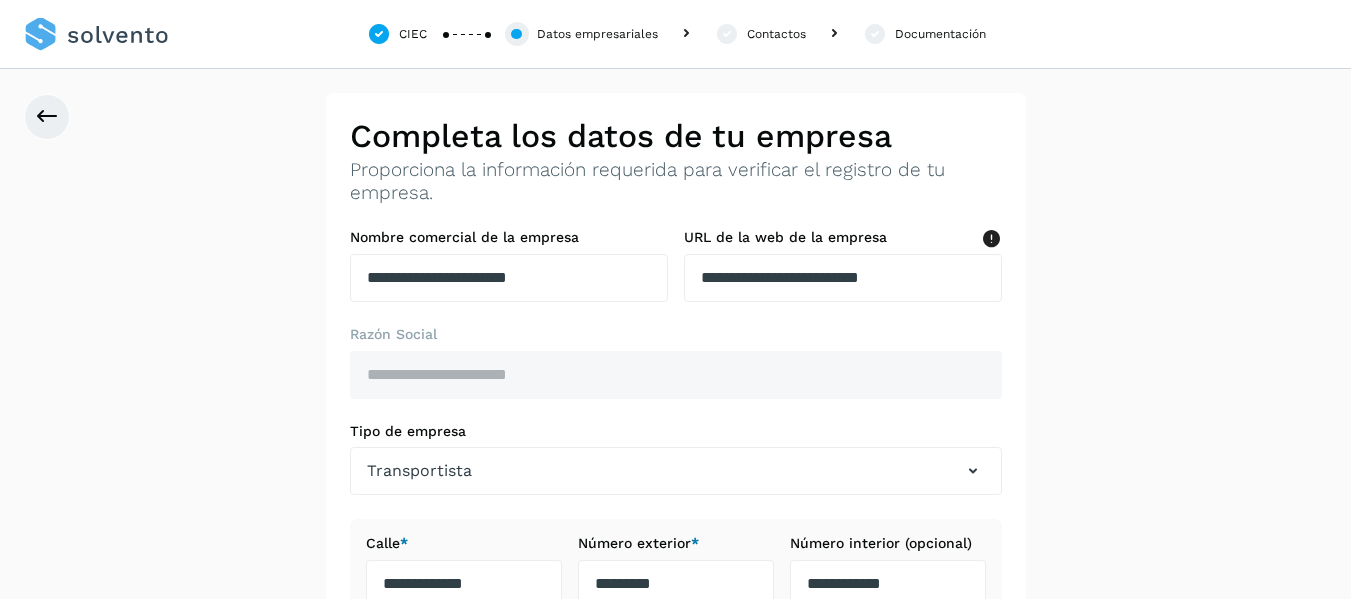 click on "**********" 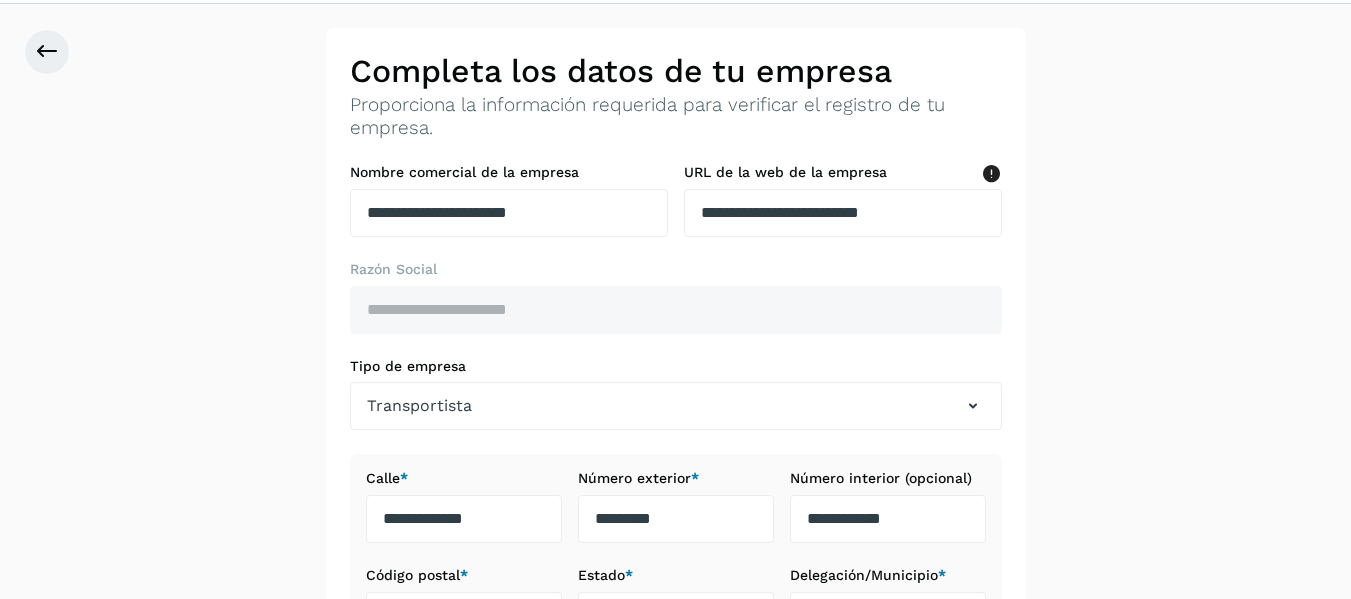 scroll, scrollTop: 100, scrollLeft: 0, axis: vertical 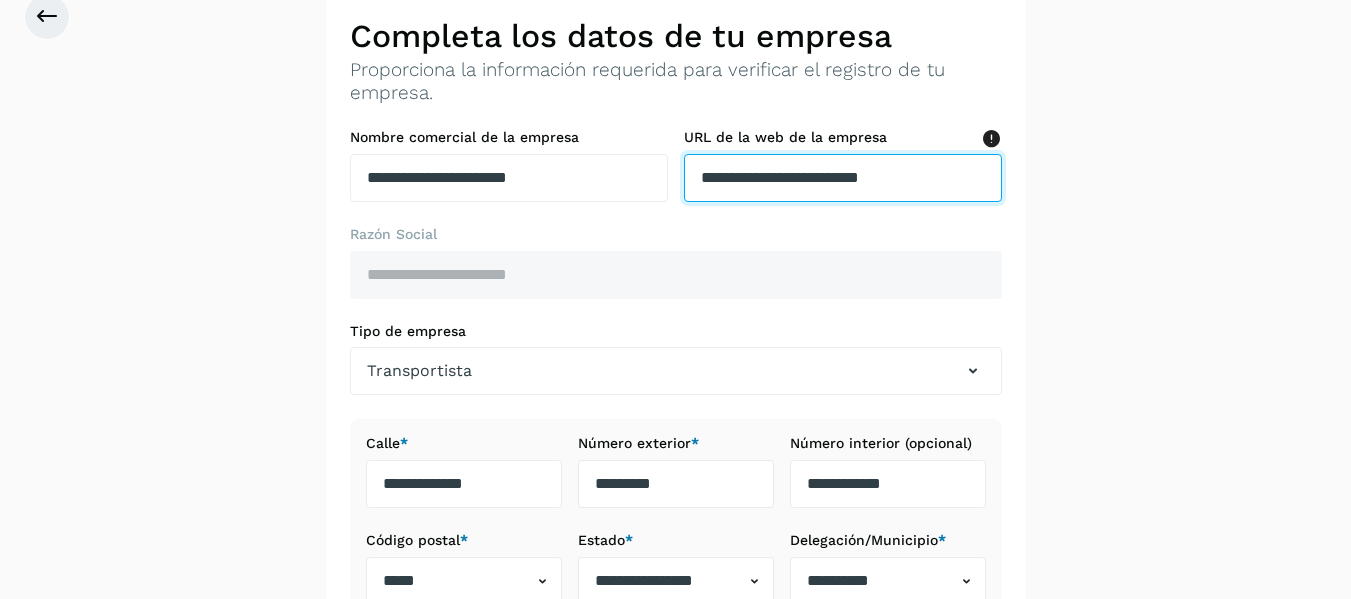 drag, startPoint x: 943, startPoint y: 180, endPoint x: 659, endPoint y: 176, distance: 284.02817 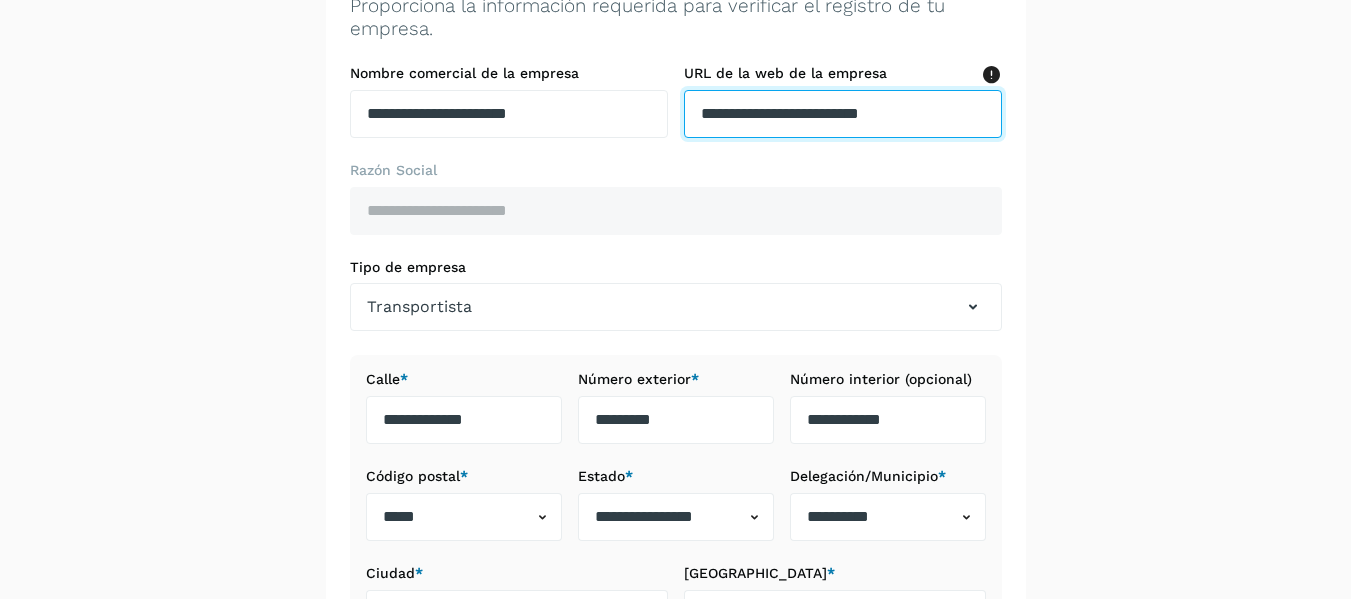 scroll, scrollTop: 200, scrollLeft: 0, axis: vertical 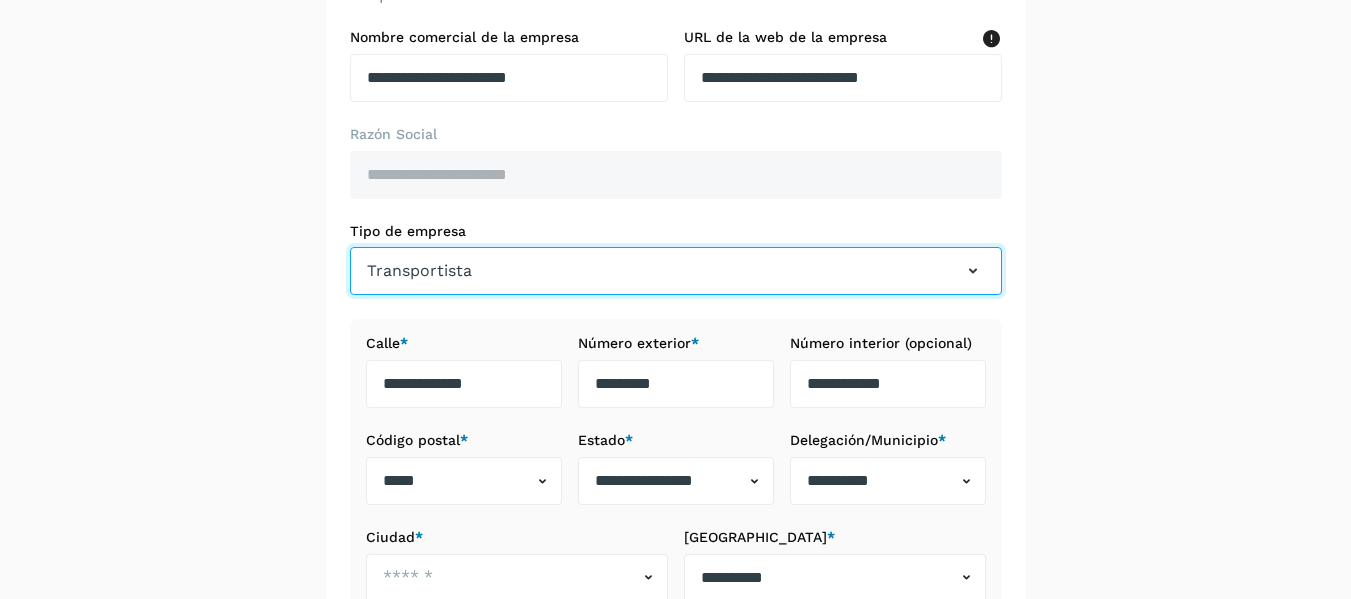 click on "Transportista" at bounding box center (676, 271) 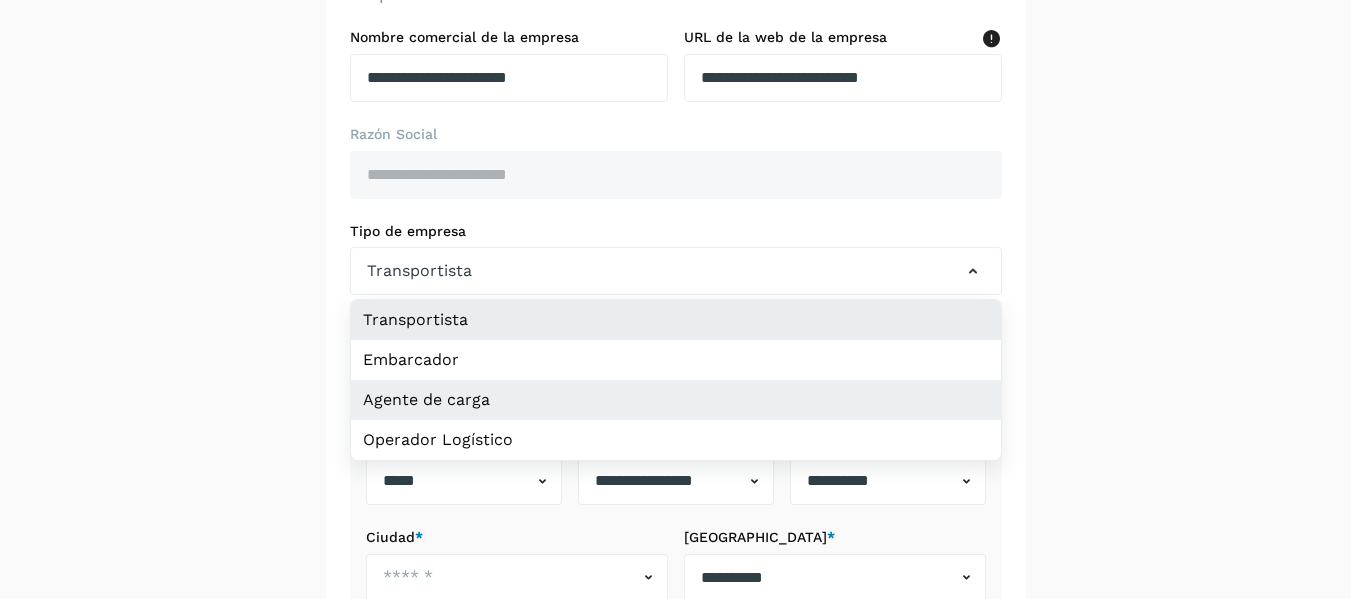 click on "Agente de carga" 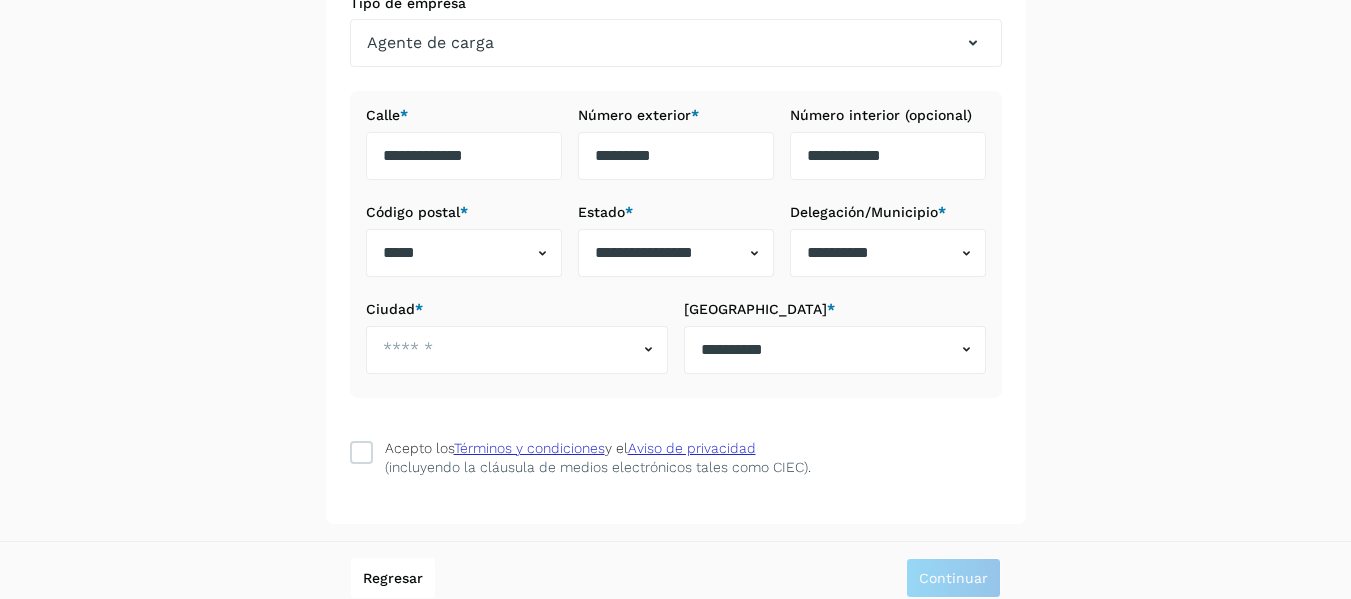 scroll, scrollTop: 443, scrollLeft: 0, axis: vertical 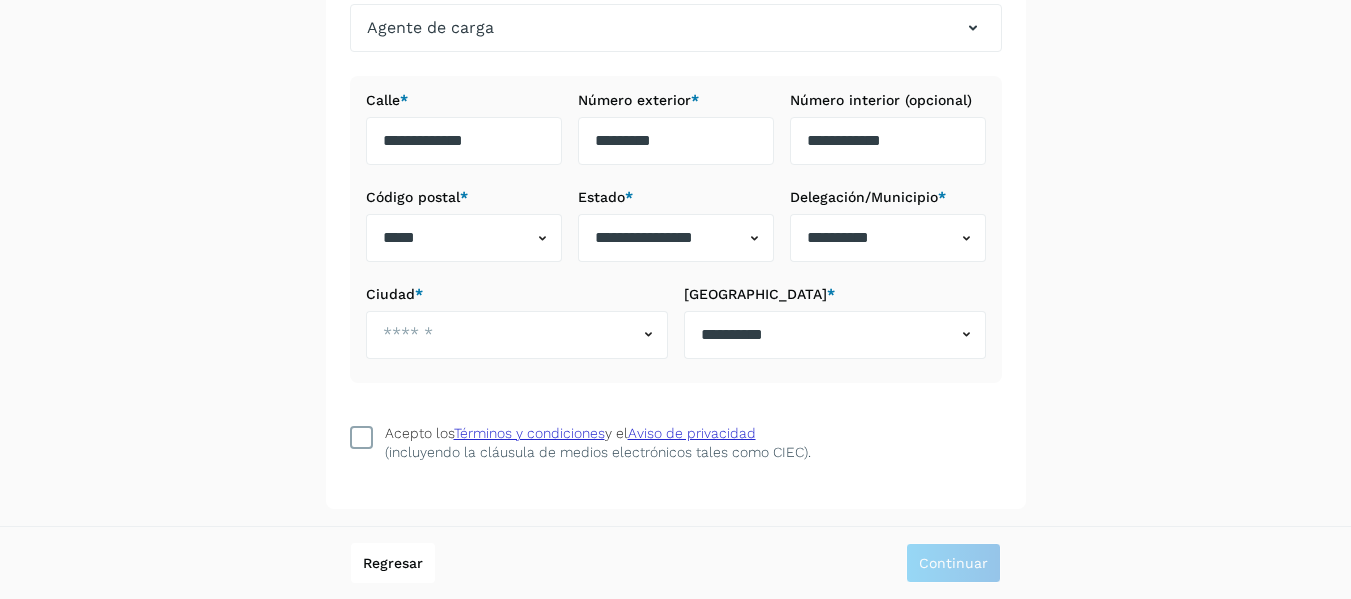 click on "Acepto los  Términos y condiciones  y el  Aviso de privacidad (incluyendo la cláusula de medios electrónicos tales como CIEC)." at bounding box center (676, 442) 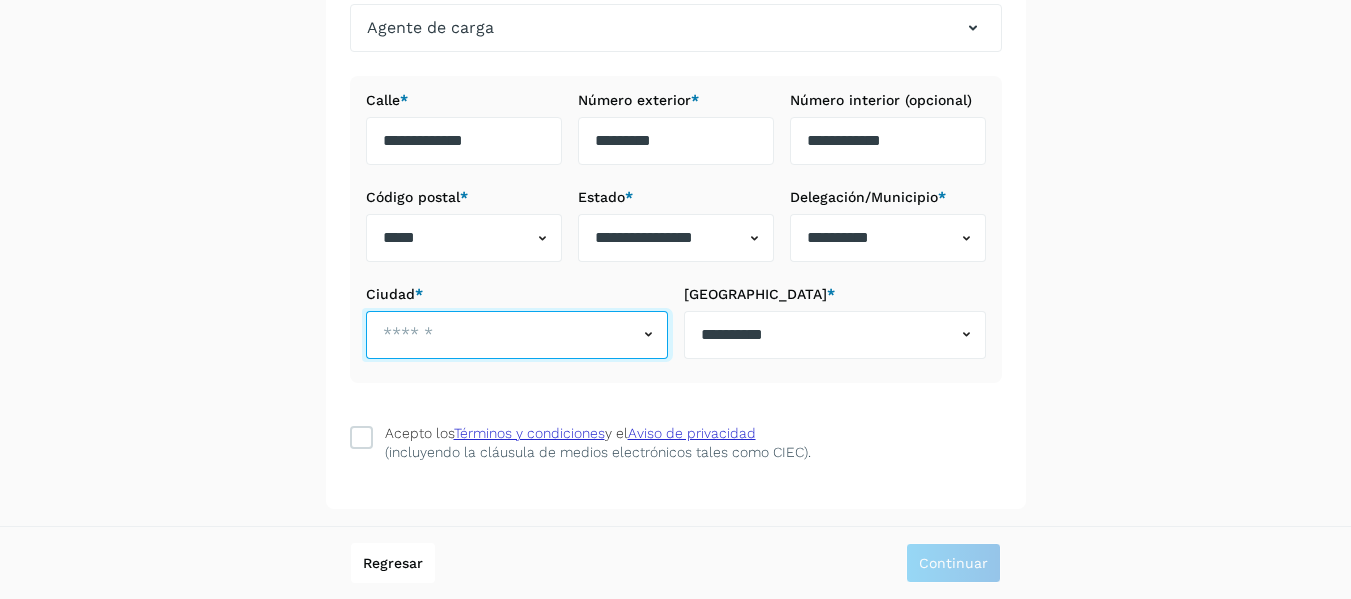 click at bounding box center (502, 335) 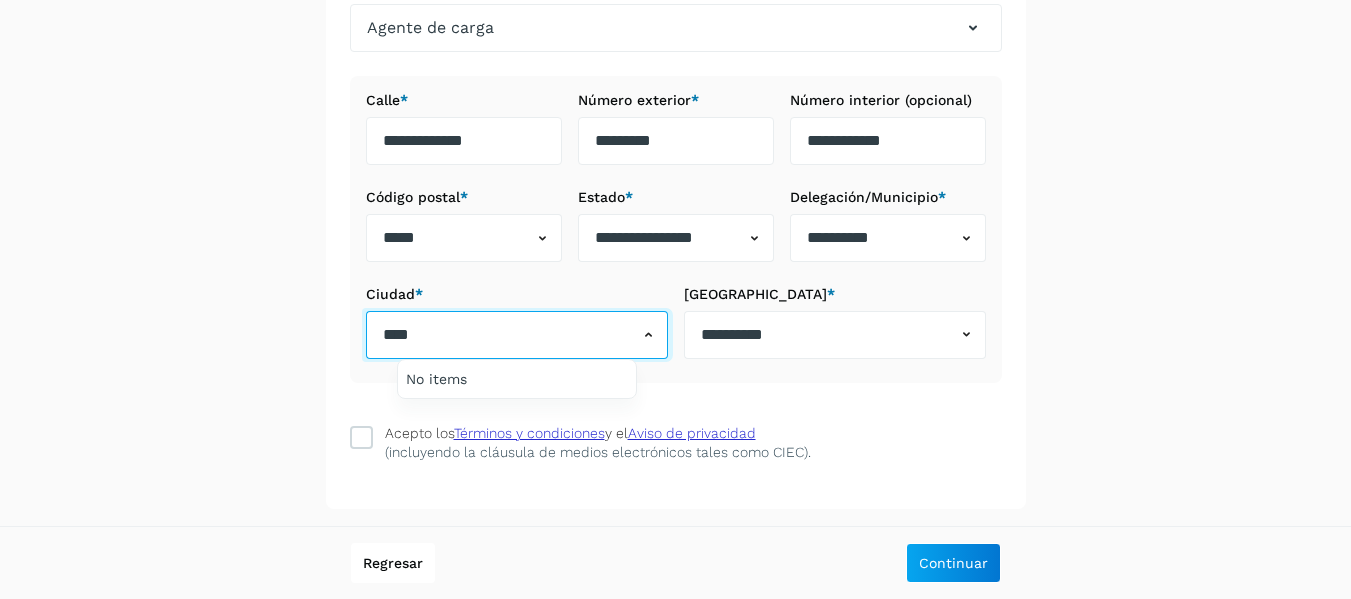 type on "****" 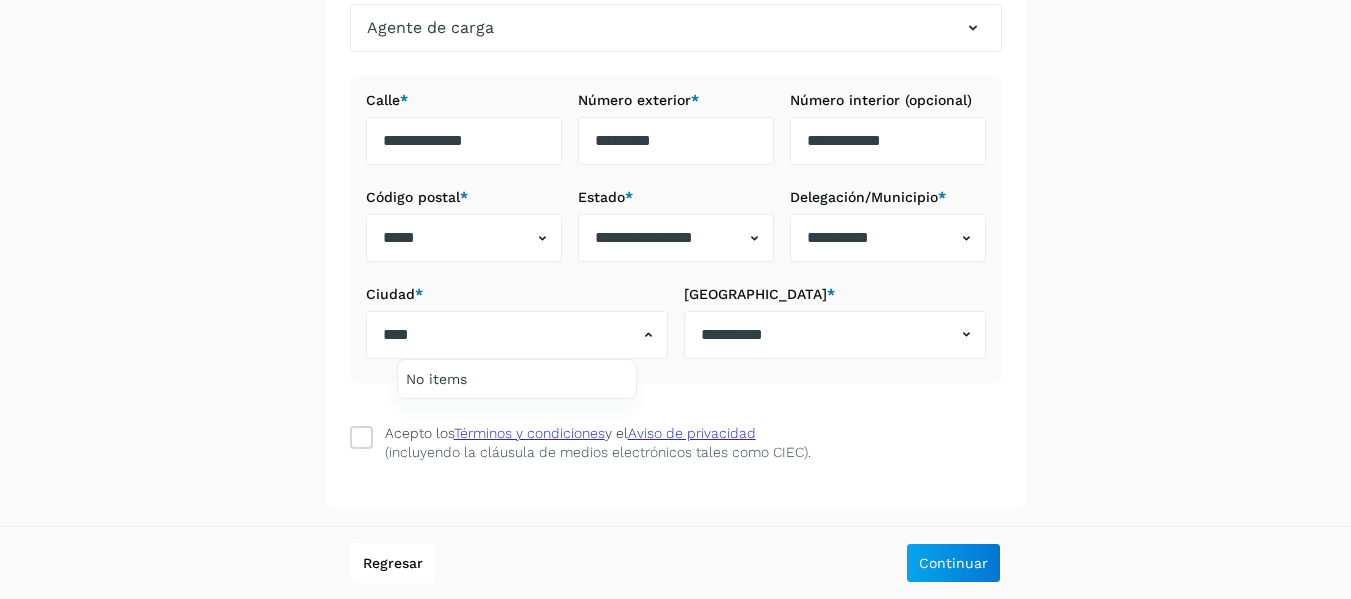 click at bounding box center [675, 299] 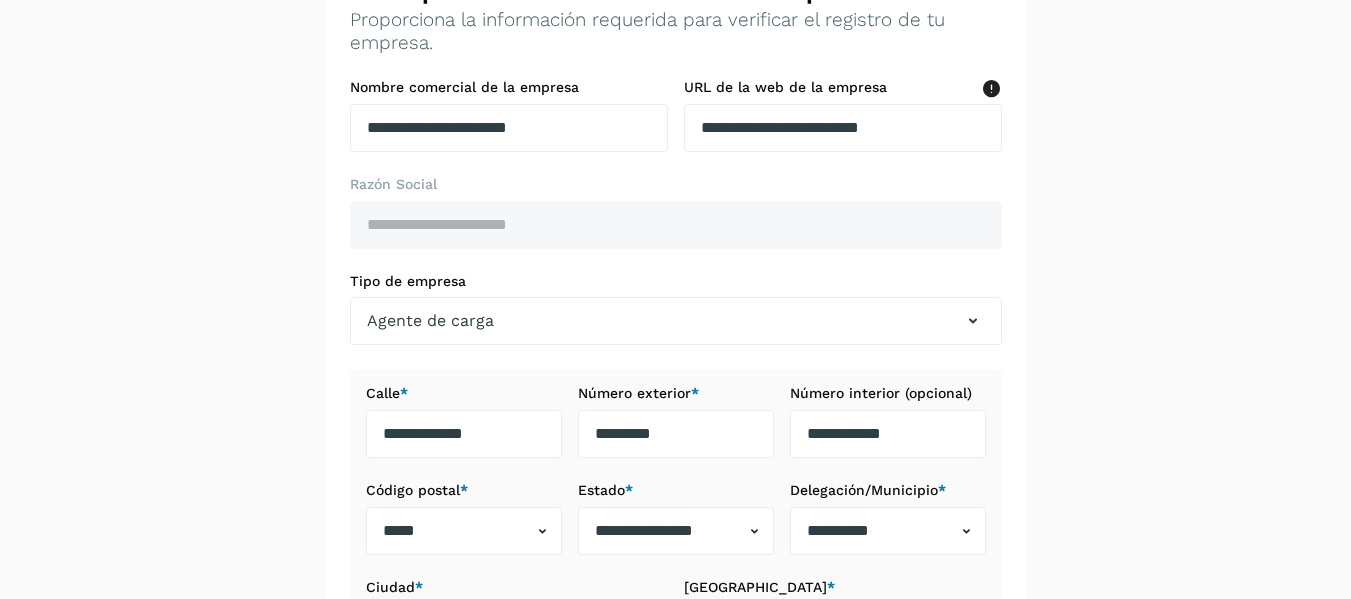 scroll, scrollTop: 467, scrollLeft: 0, axis: vertical 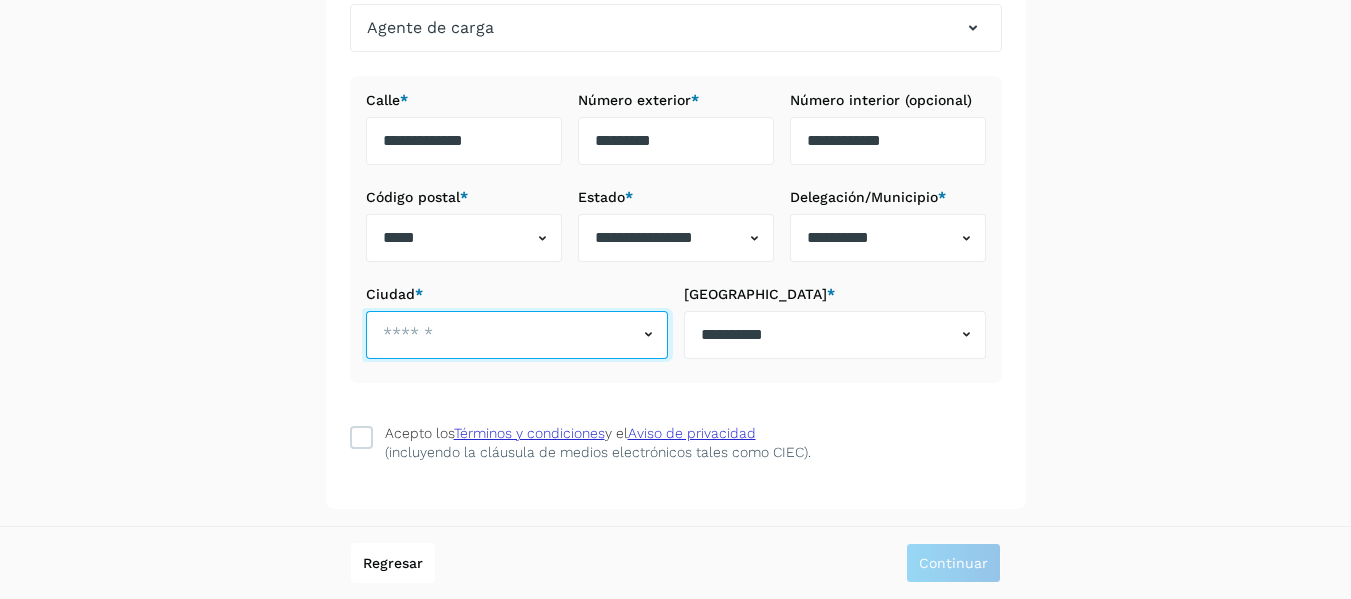 click at bounding box center [502, 335] 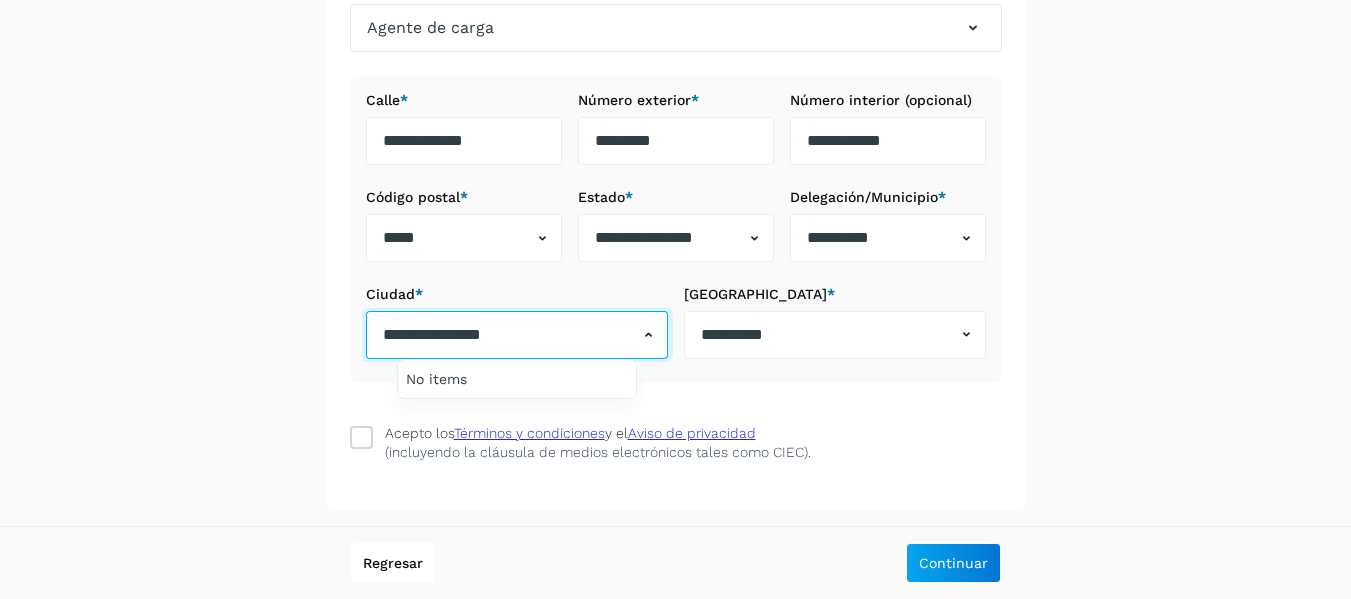 type on "**********" 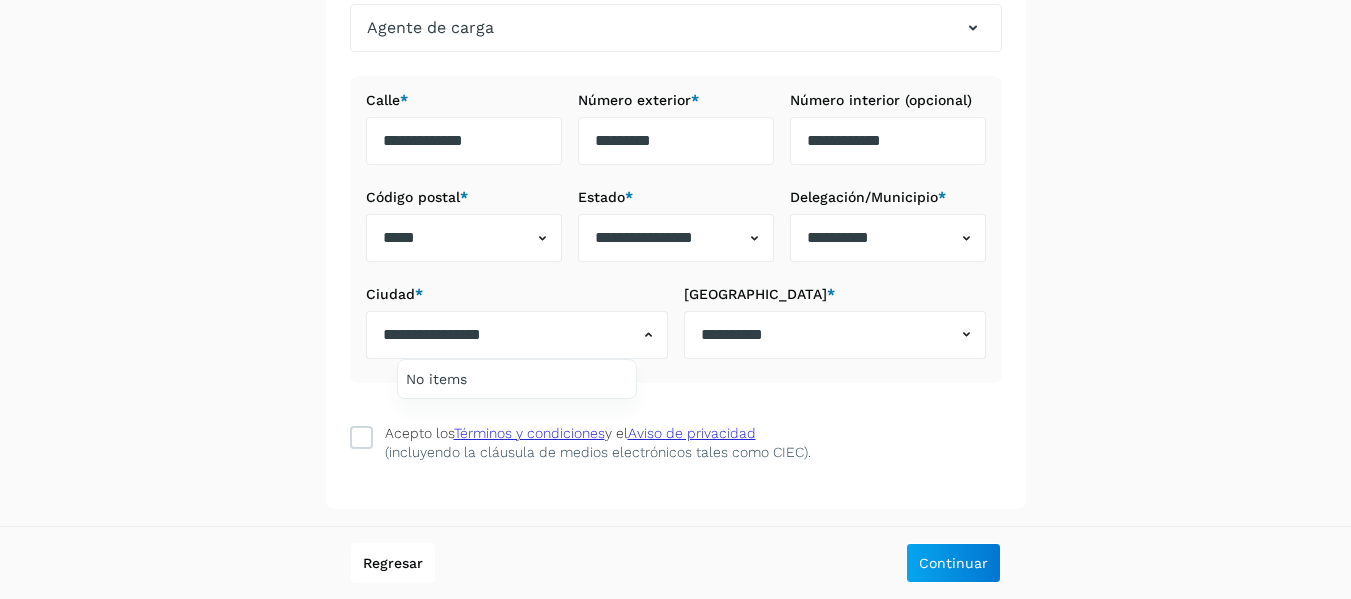 click at bounding box center (675, 299) 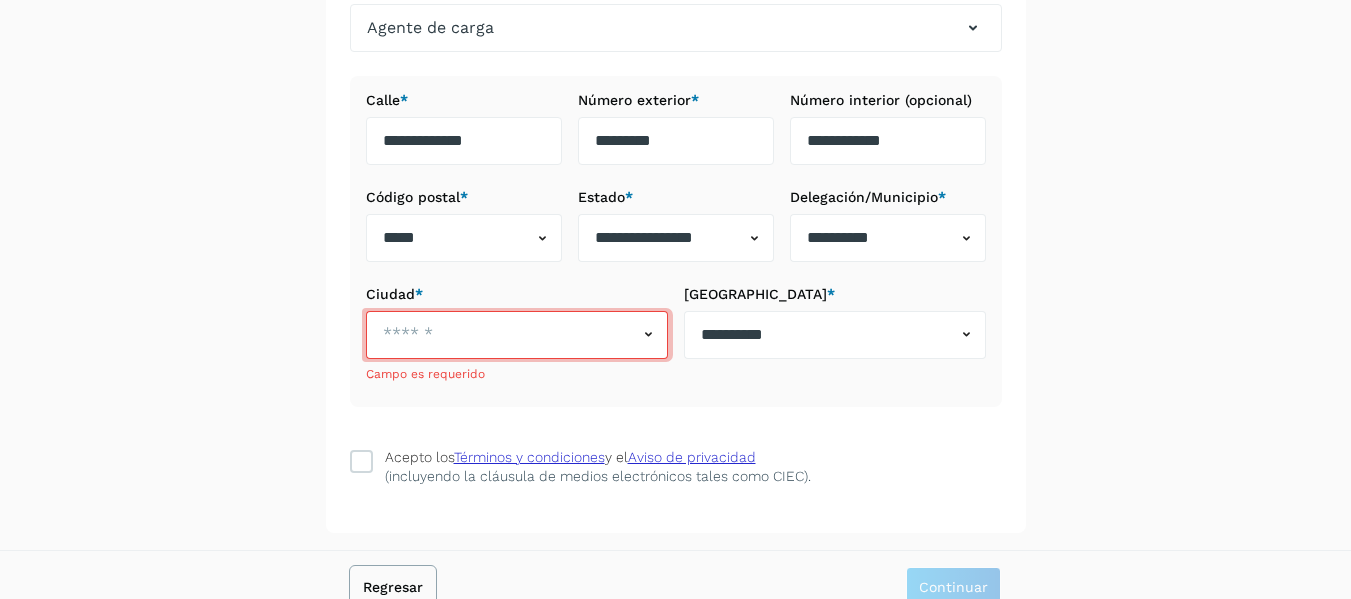 click on "Regresar" 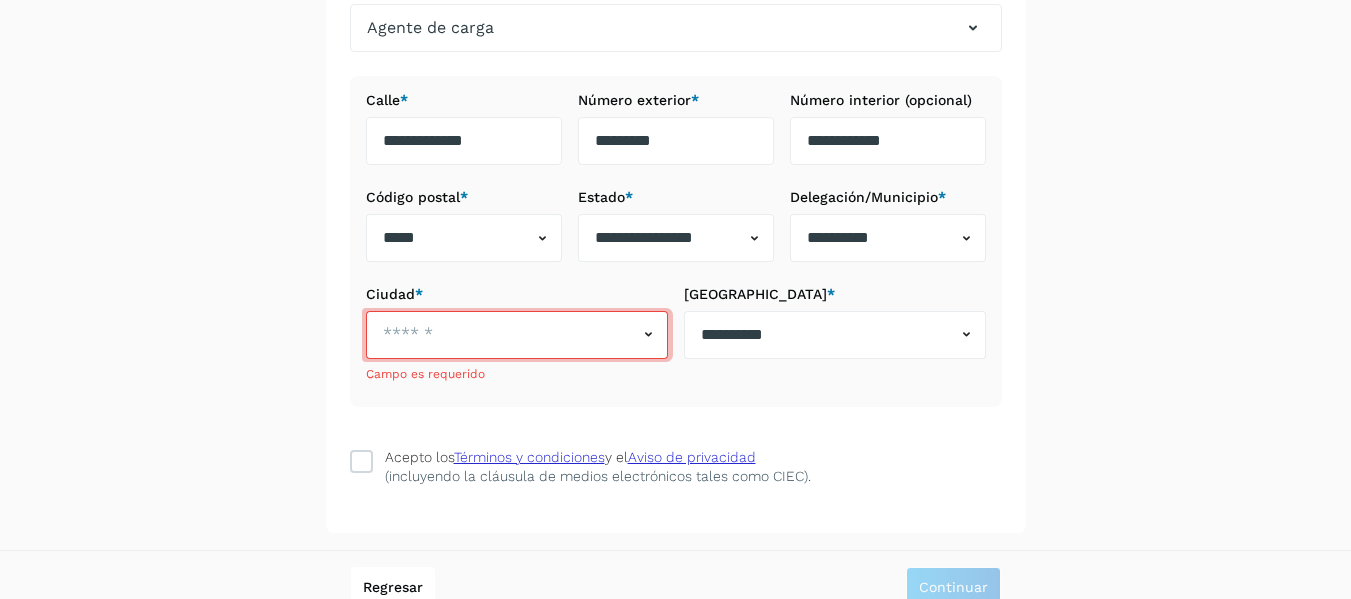 scroll, scrollTop: 332, scrollLeft: 0, axis: vertical 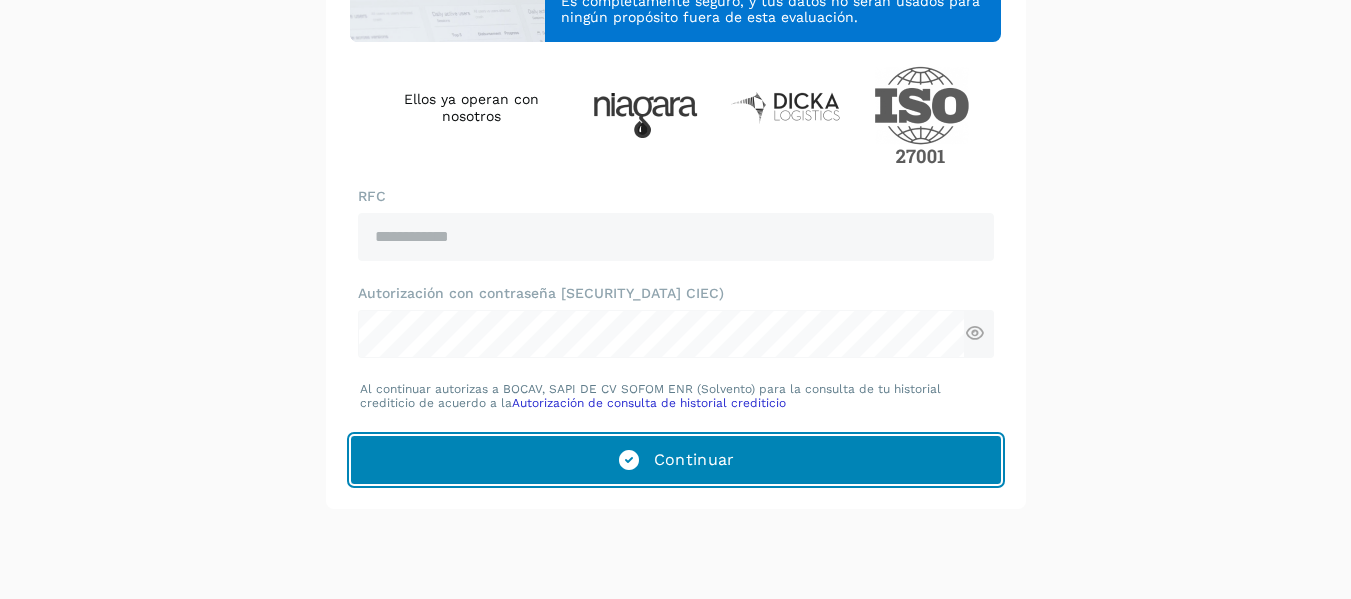 click on "Continuar" 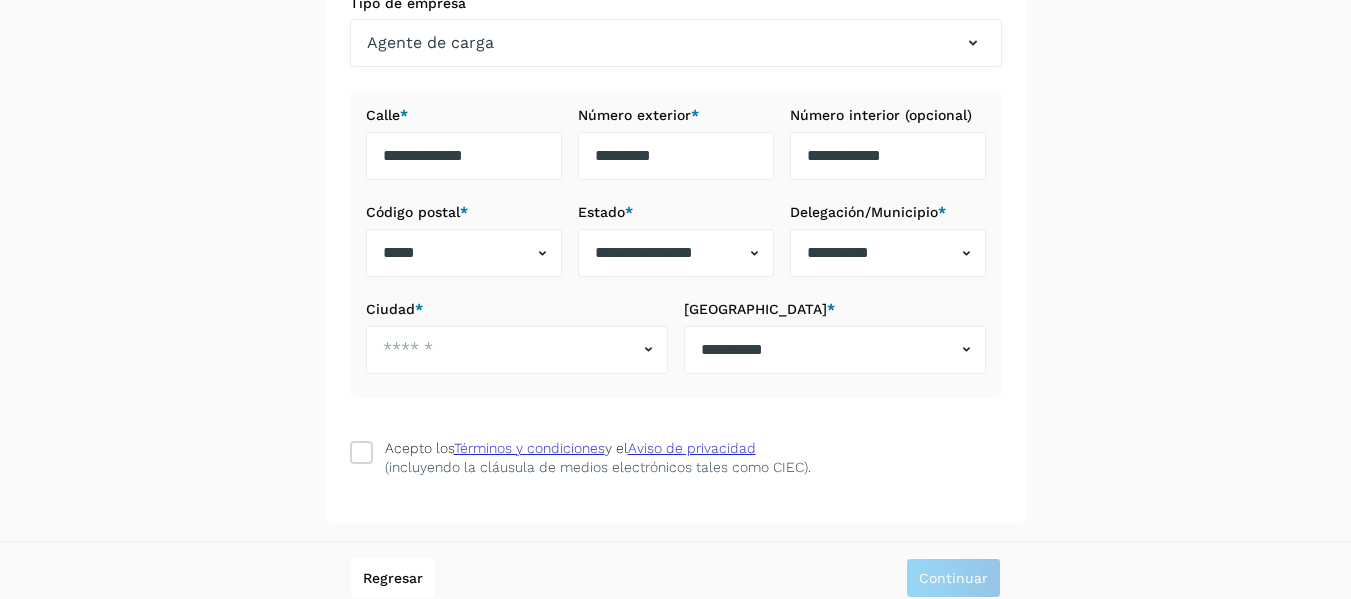 scroll, scrollTop: 432, scrollLeft: 0, axis: vertical 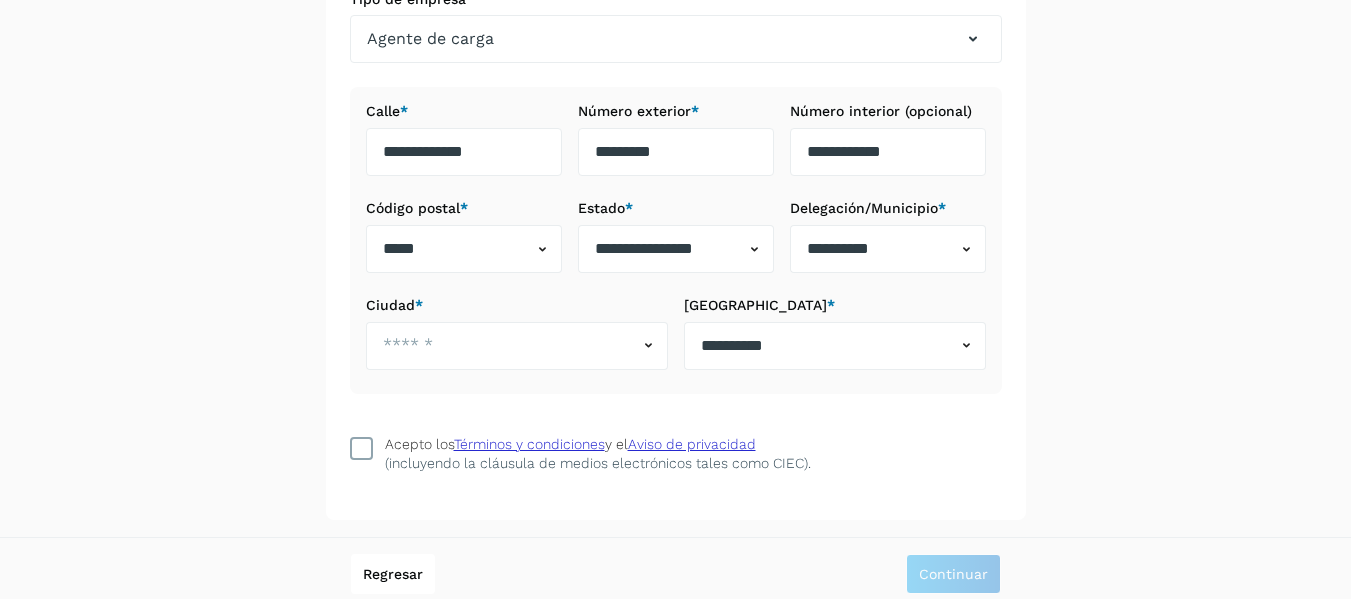 click at bounding box center (361, 448) 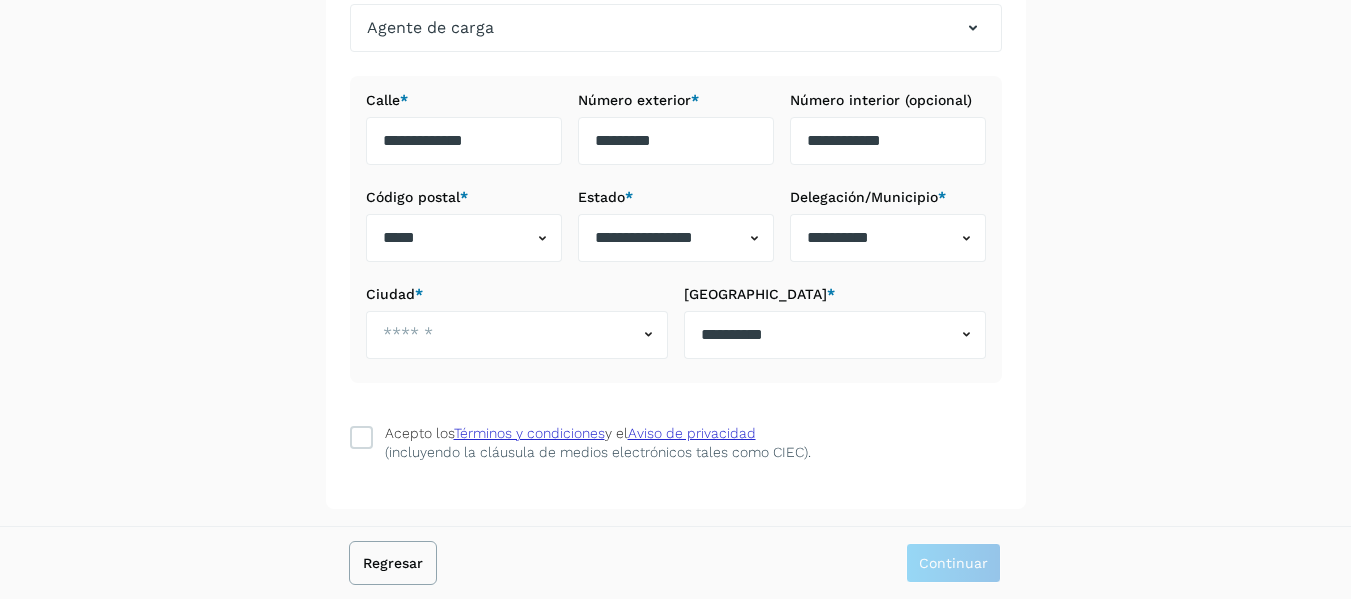 click on "Regresar" at bounding box center [393, 563] 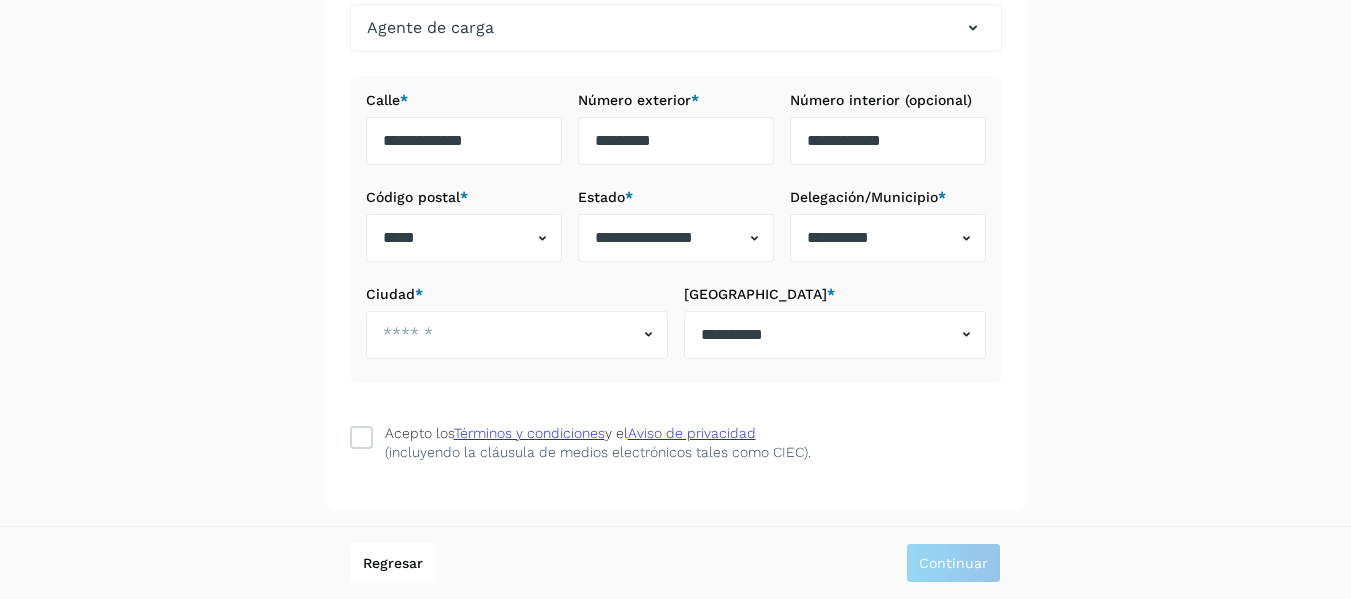 scroll, scrollTop: 332, scrollLeft: 0, axis: vertical 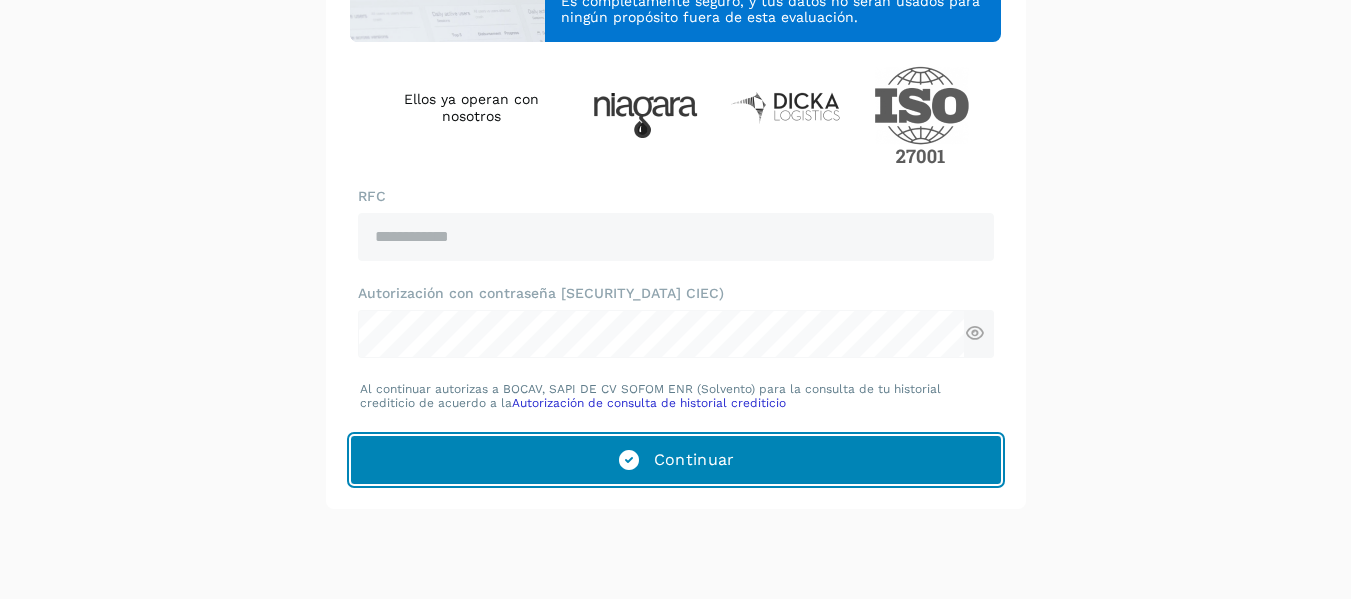 click on "Continuar" at bounding box center [676, 460] 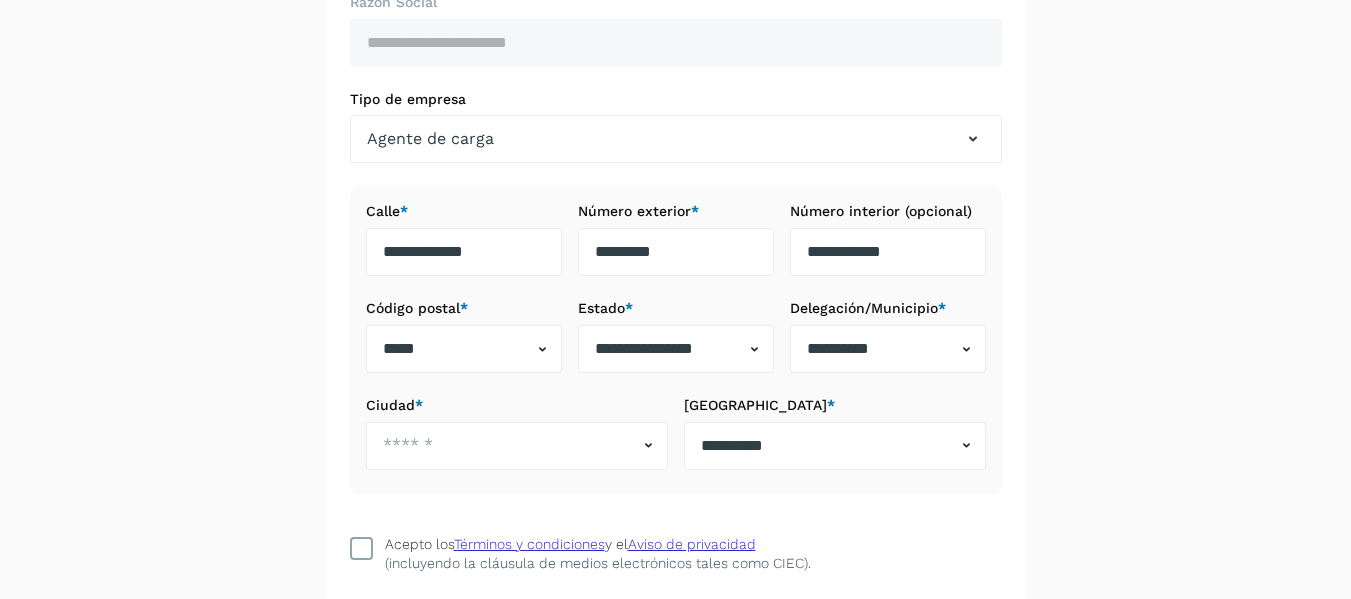 click at bounding box center (361, 548) 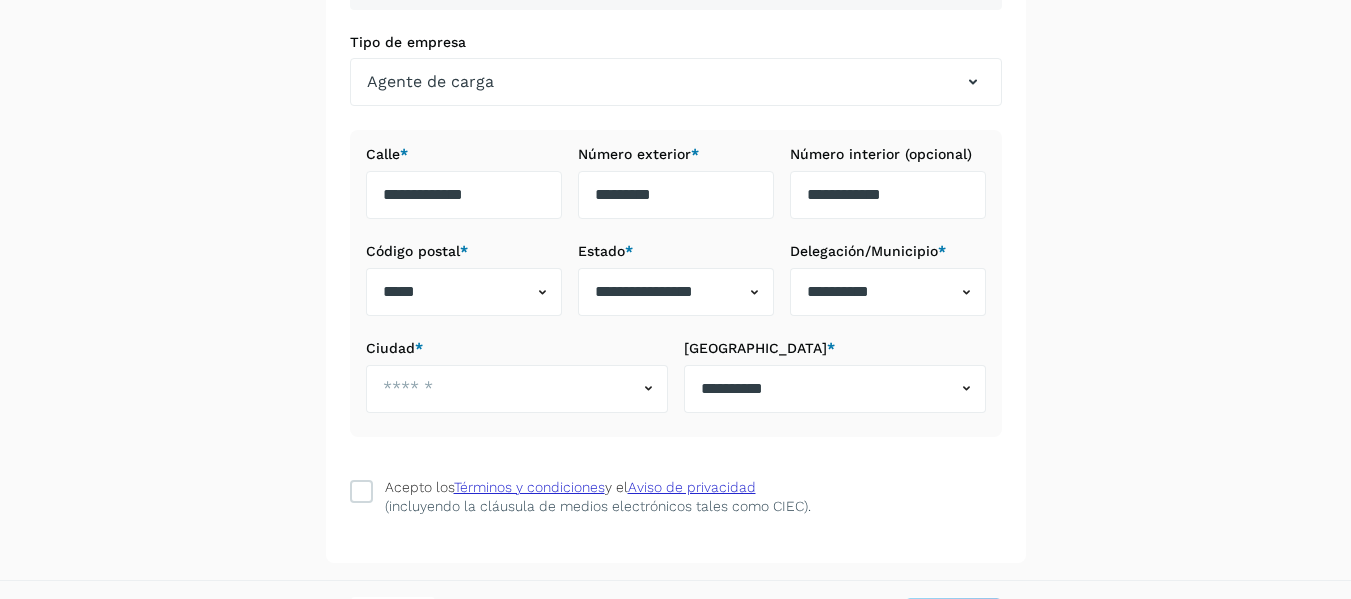 scroll, scrollTop: 443, scrollLeft: 0, axis: vertical 